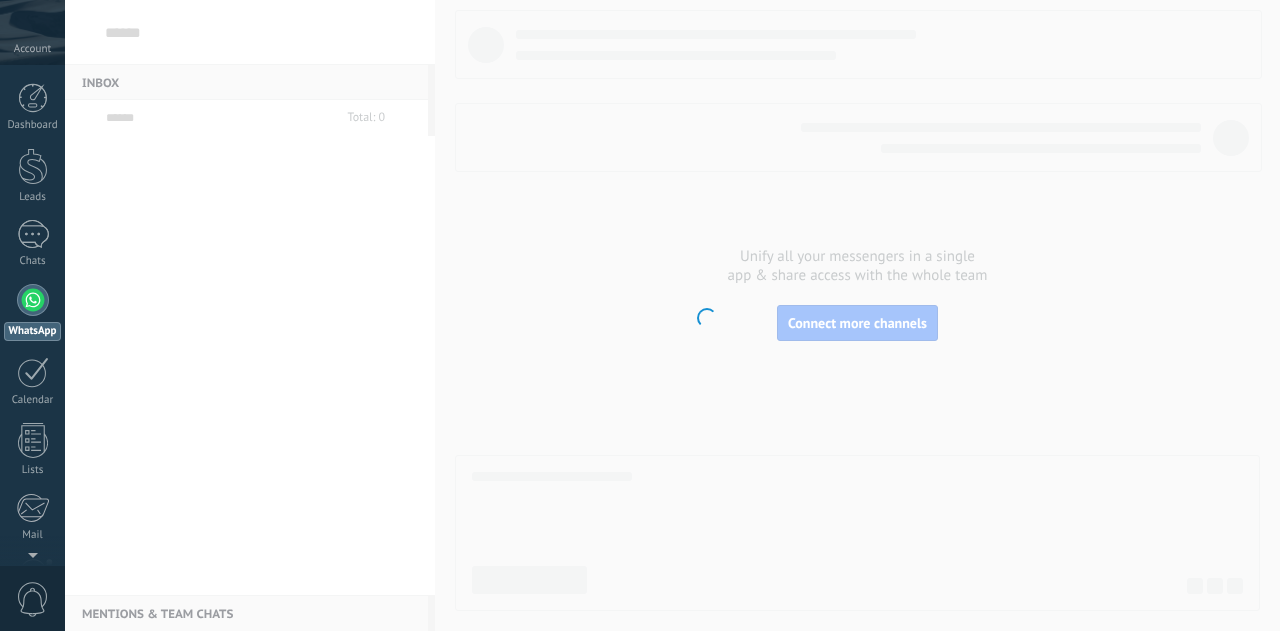 scroll, scrollTop: 0, scrollLeft: 0, axis: both 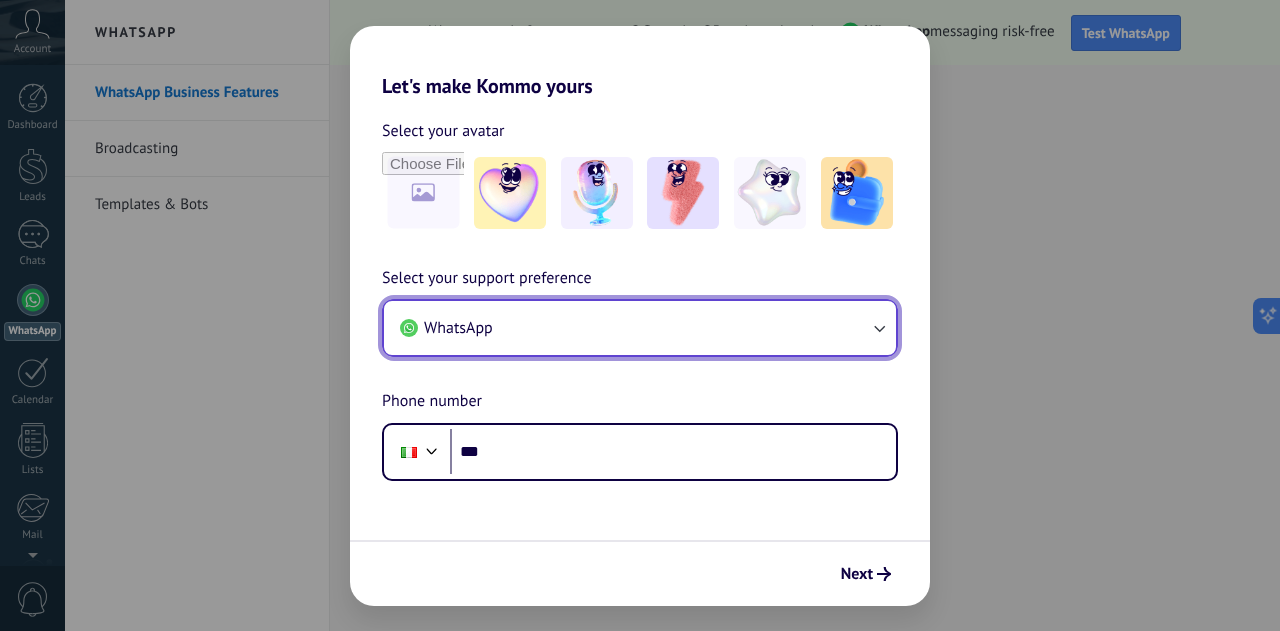 click 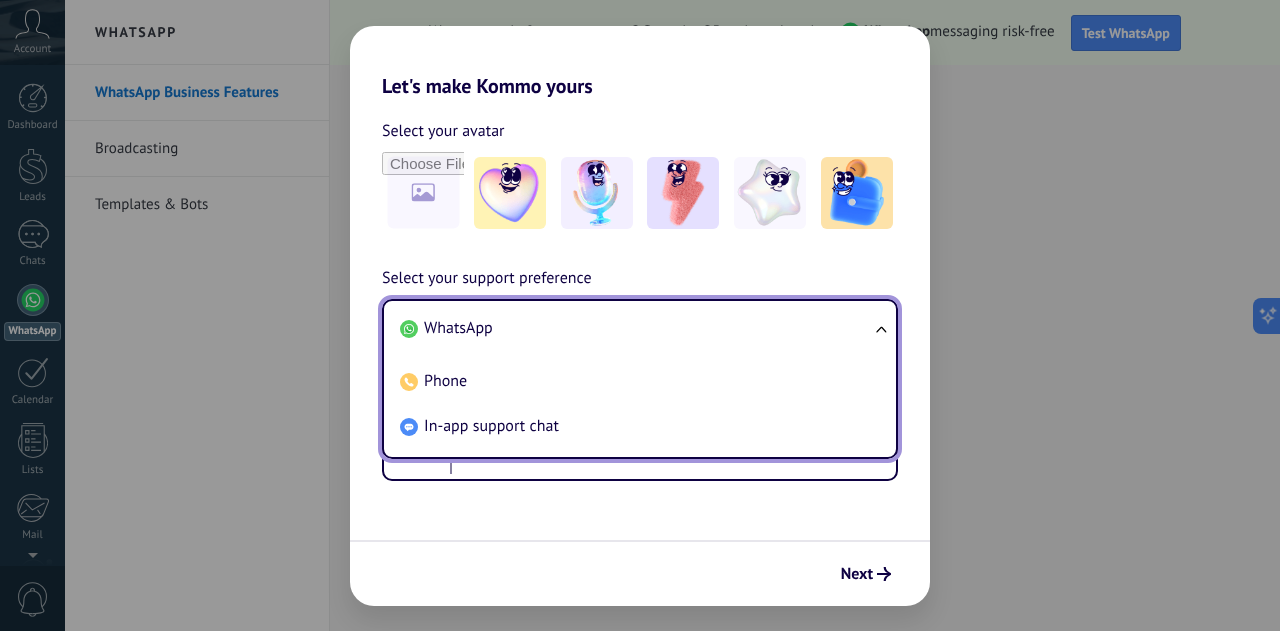click on "WhatsApp Phone In-app support chat" at bounding box center (640, 379) 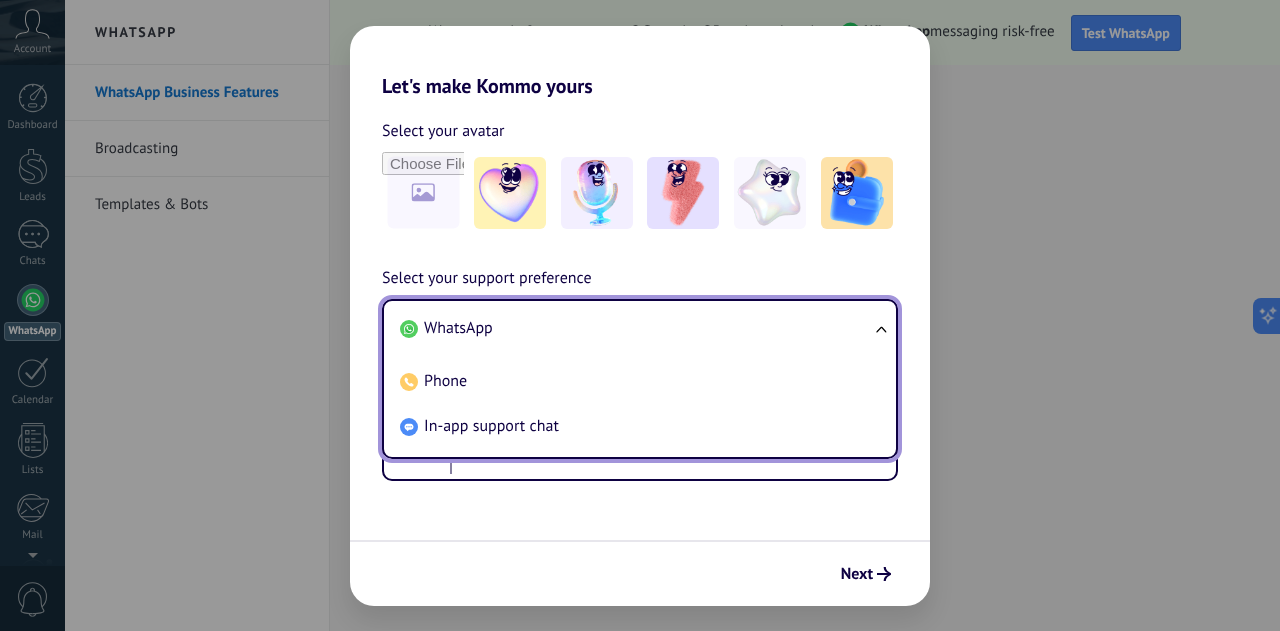 click on "Let's make Kommo yours Select your avatar Select your support preference WhatsApp WhatsApp Phone In-app support chat Phone number Phone *** Next" at bounding box center [640, 315] 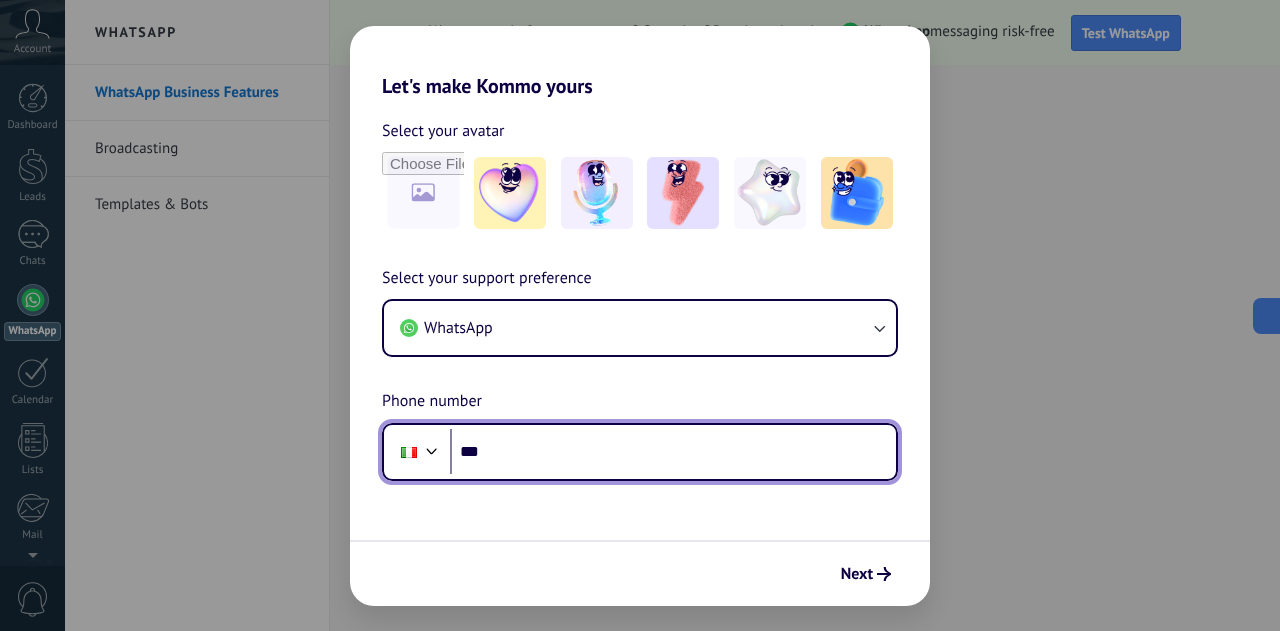 click at bounding box center [432, 449] 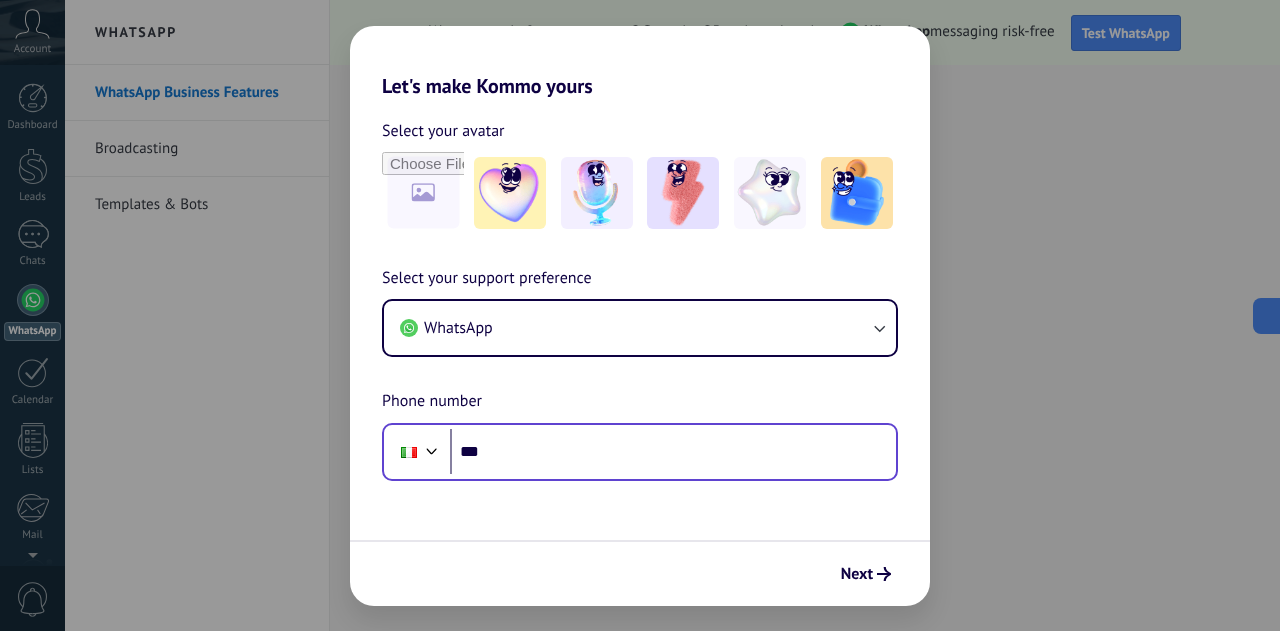 scroll, scrollTop: 79, scrollLeft: 0, axis: vertical 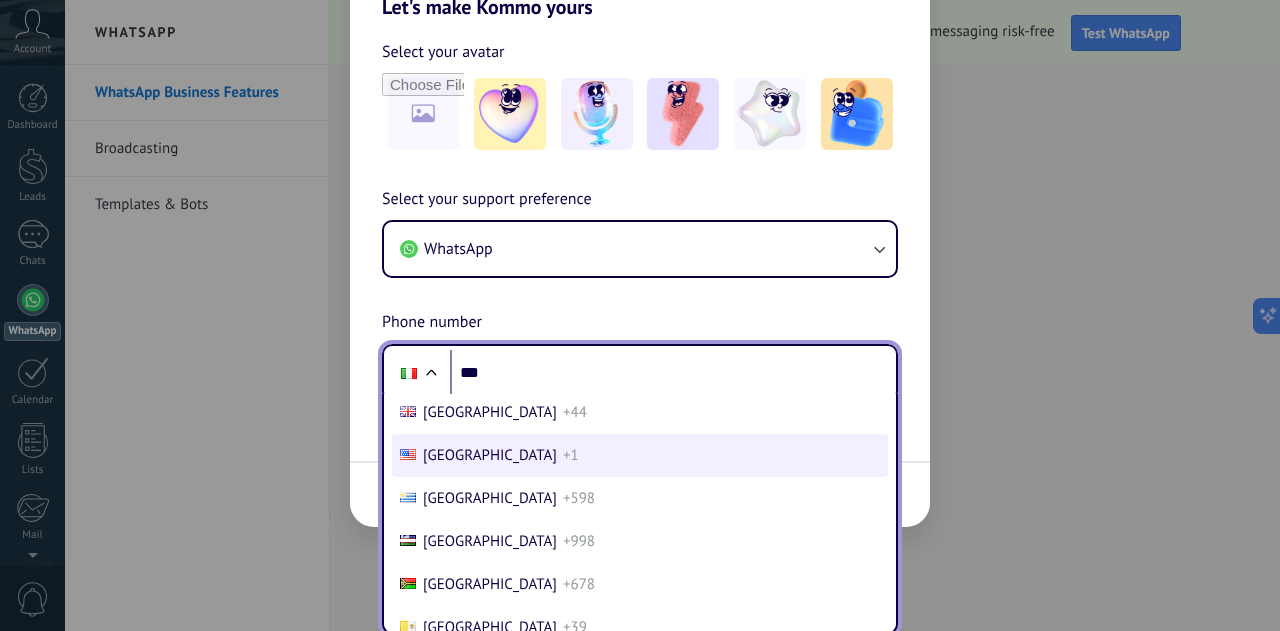 click on "[GEOGRAPHIC_DATA]" at bounding box center (490, 455) 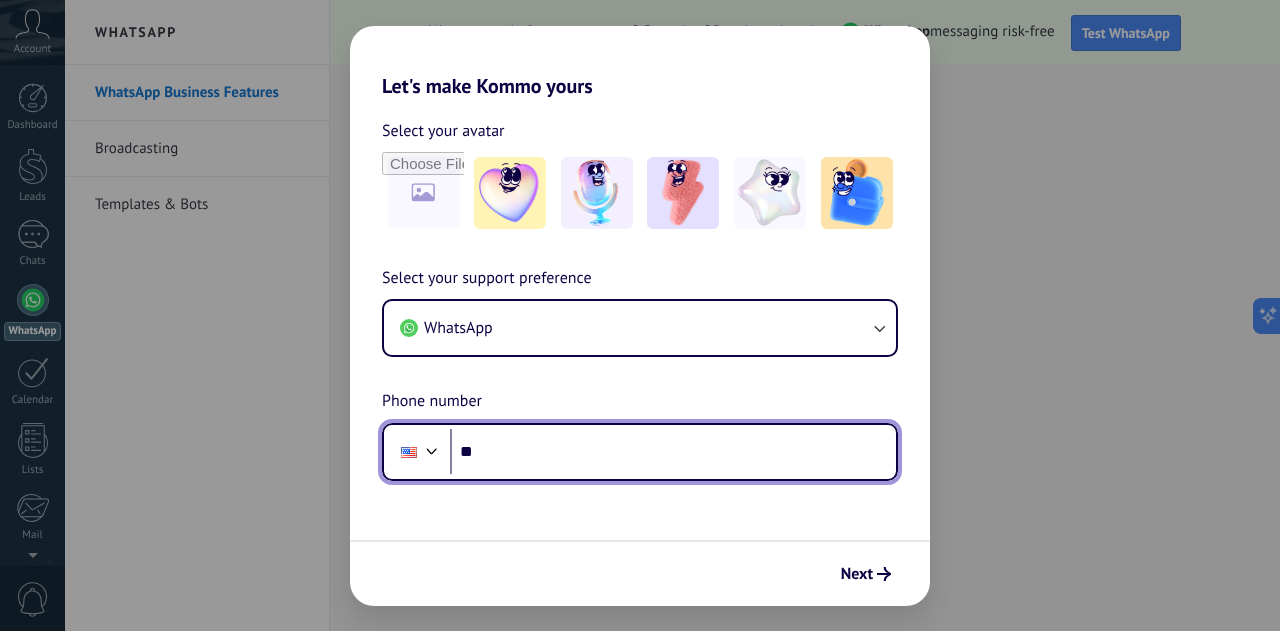 scroll, scrollTop: 0, scrollLeft: 0, axis: both 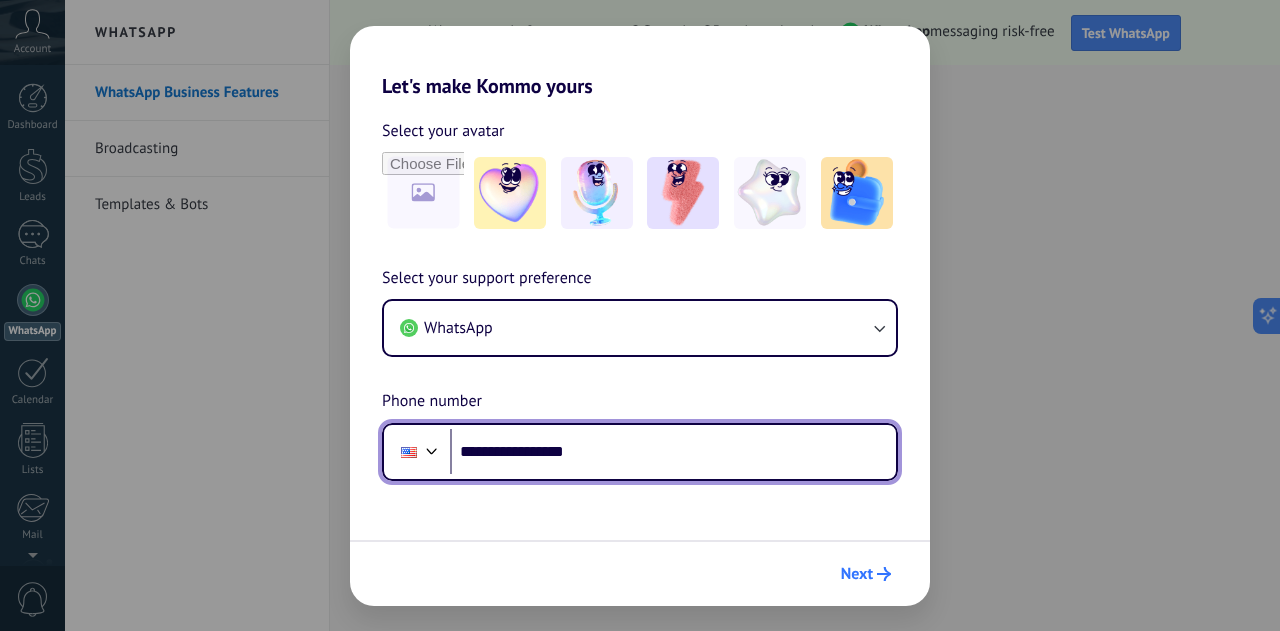 type on "**********" 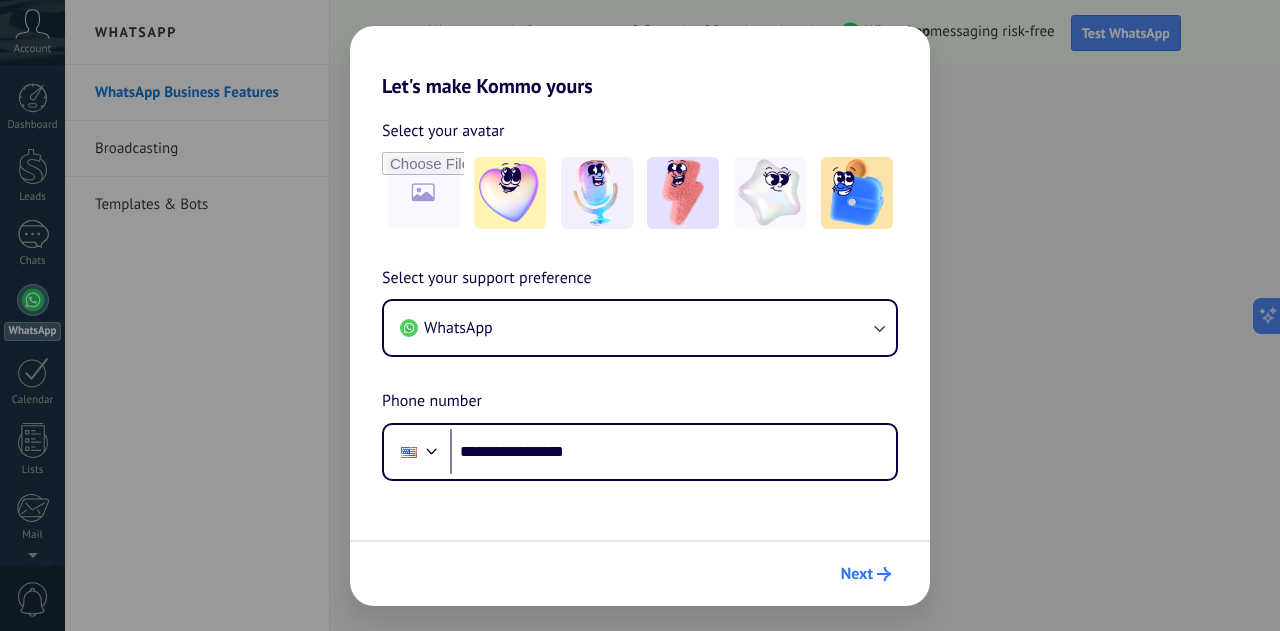 click on "Next" at bounding box center [866, 574] 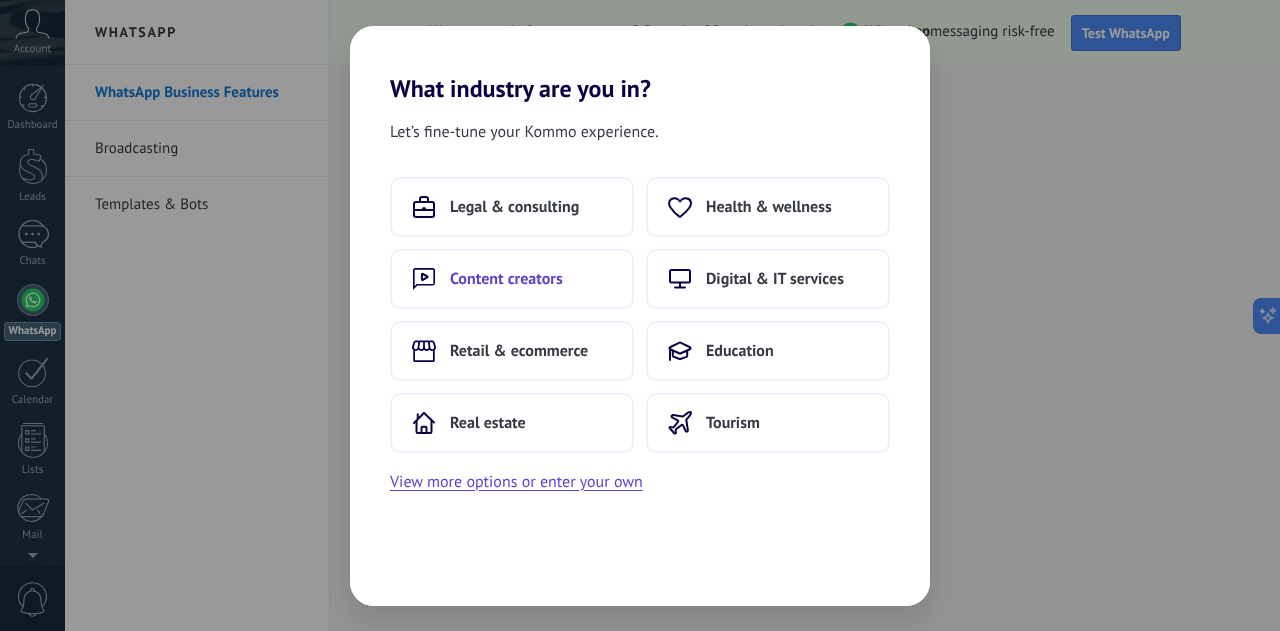 click on "Content creators" at bounding box center (512, 279) 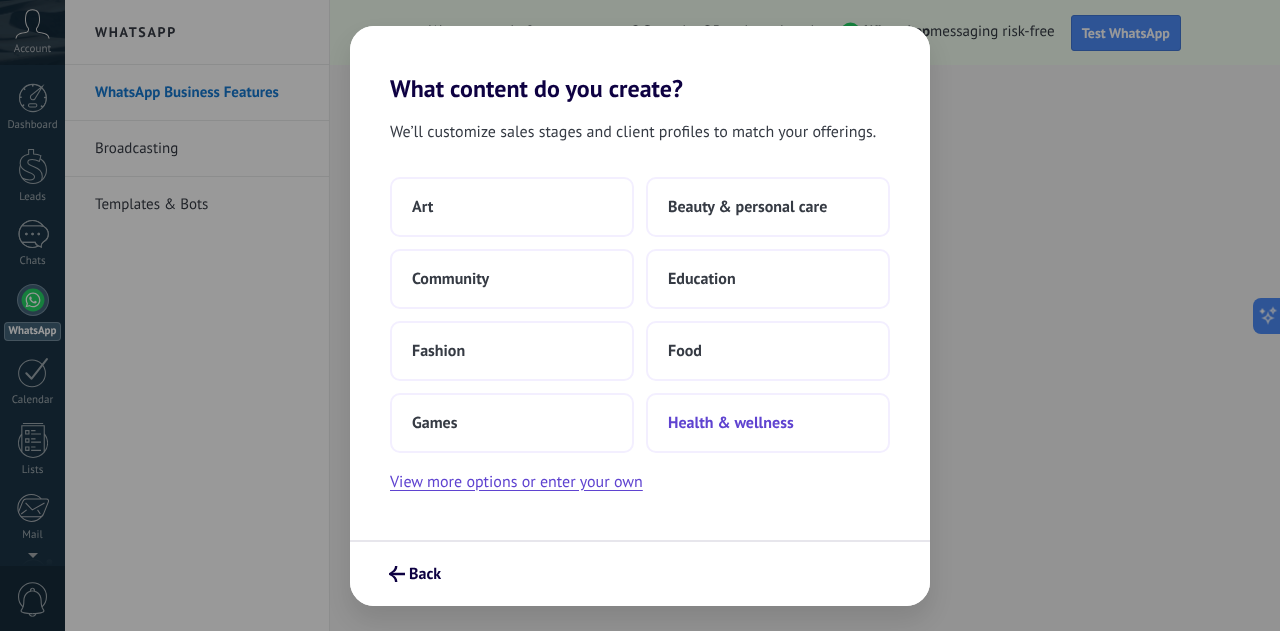 click on "Health & wellness" at bounding box center [768, 423] 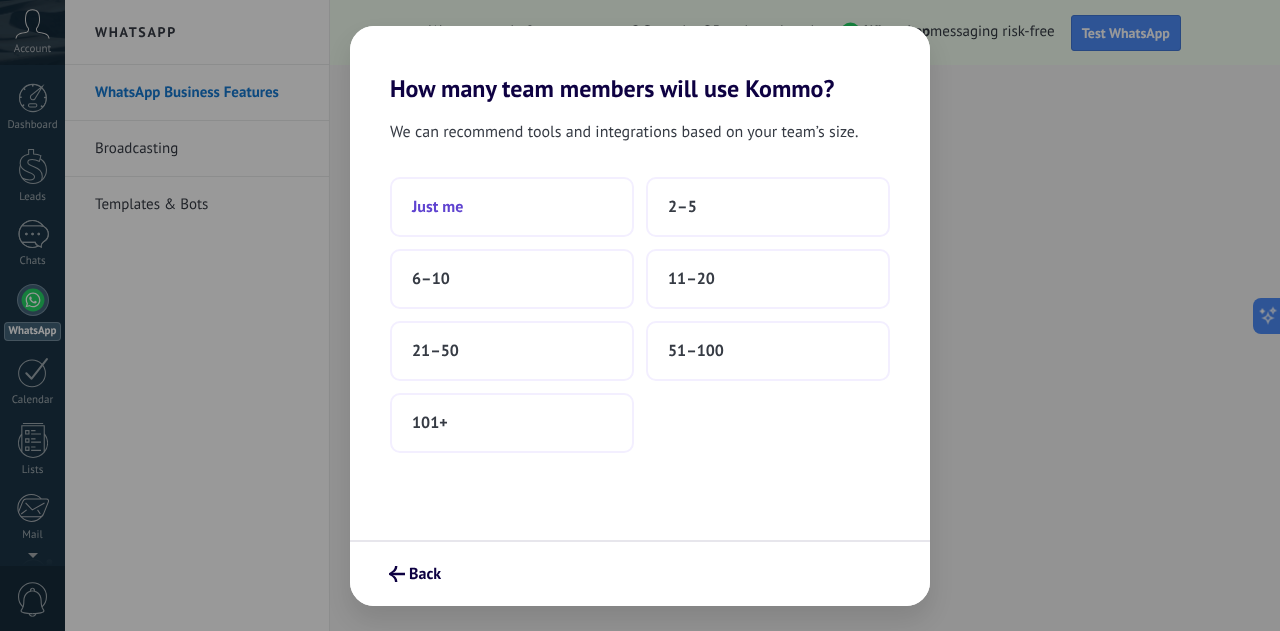 click on "Just me" at bounding box center [437, 207] 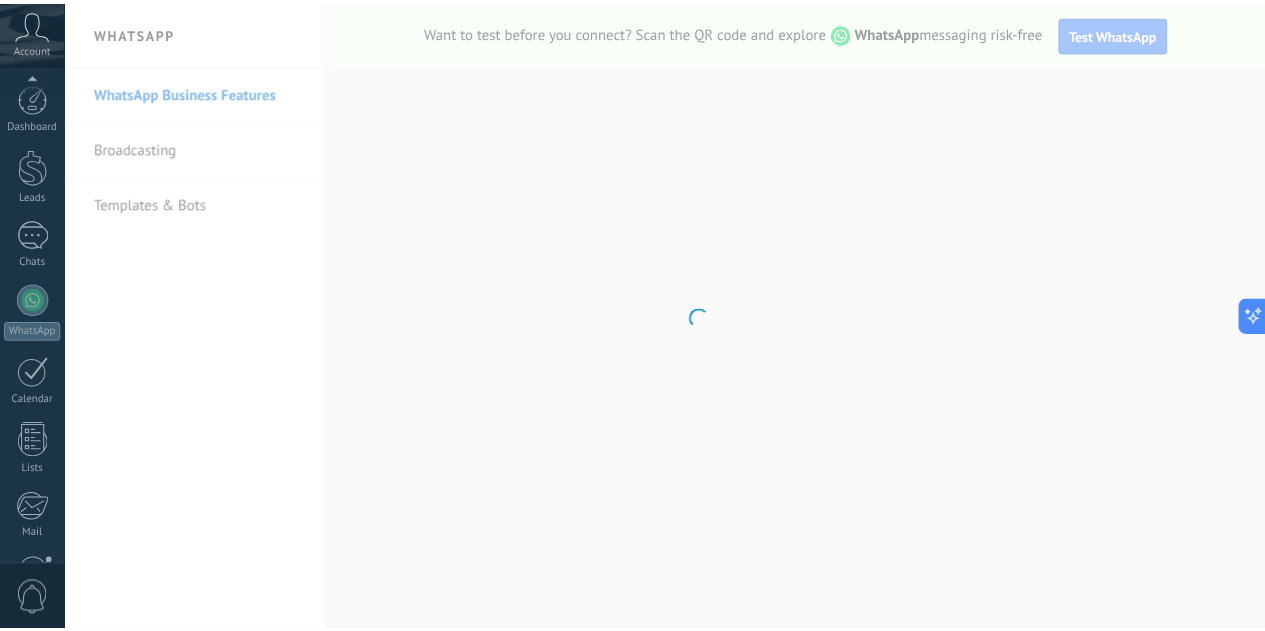 scroll, scrollTop: 199, scrollLeft: 0, axis: vertical 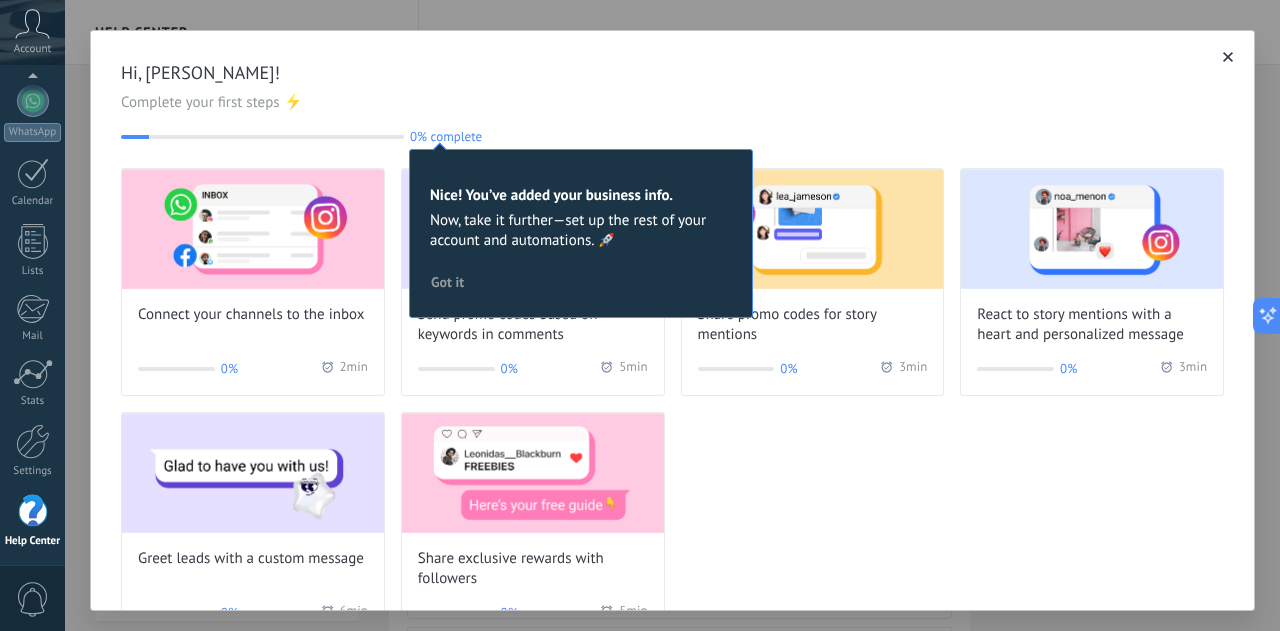click on "Hi, [PERSON_NAME]!" at bounding box center (672, 73) 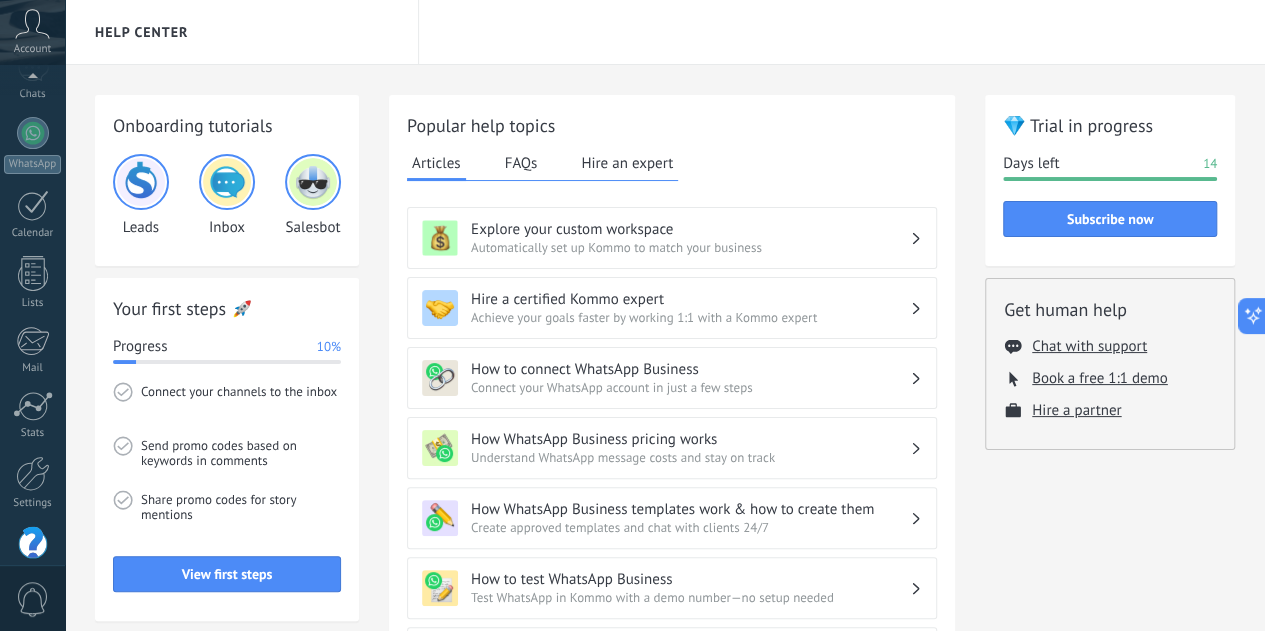 scroll, scrollTop: 199, scrollLeft: 0, axis: vertical 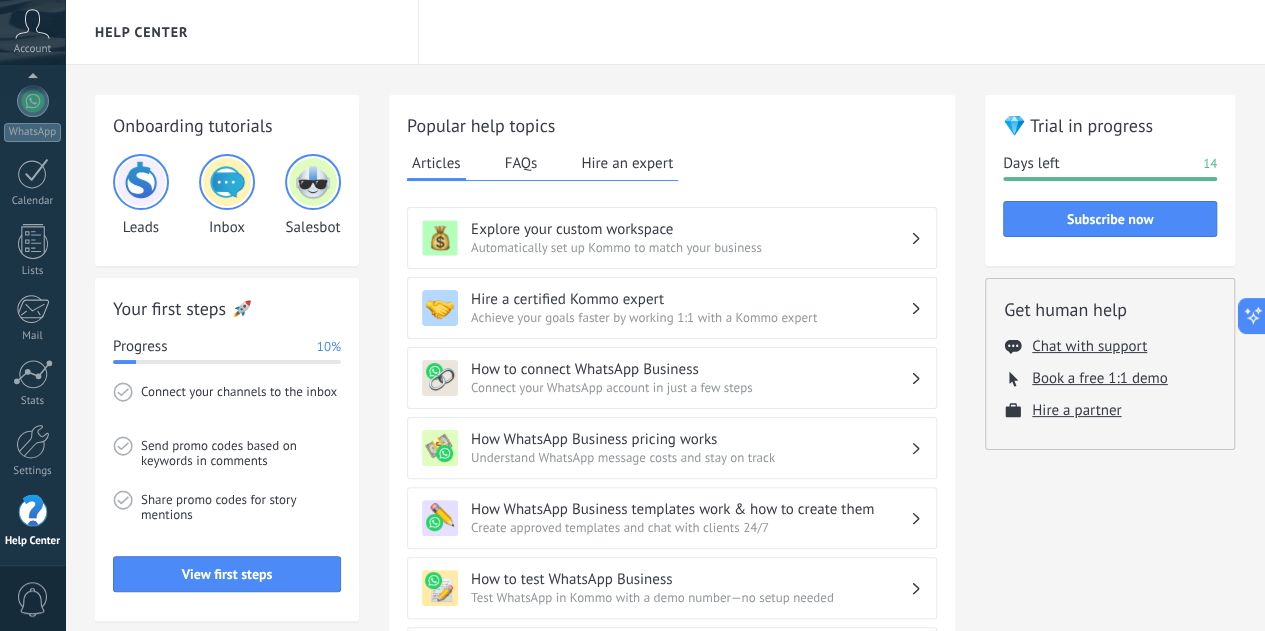 click 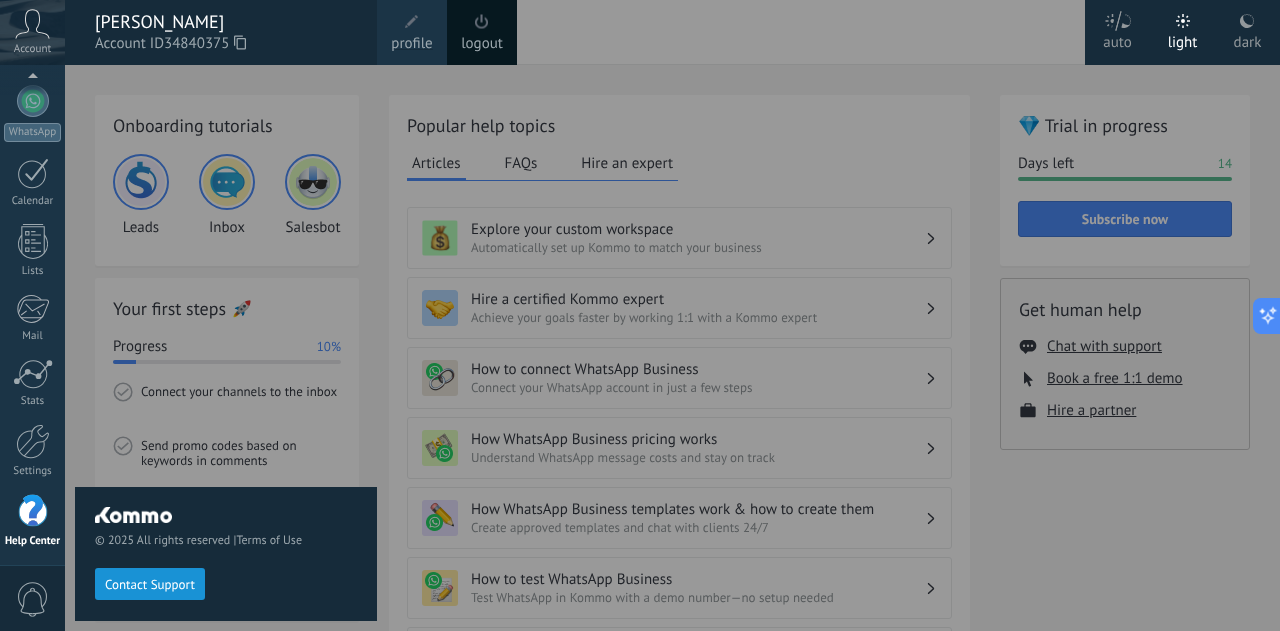 click on "[PERSON_NAME]" at bounding box center (226, 22) 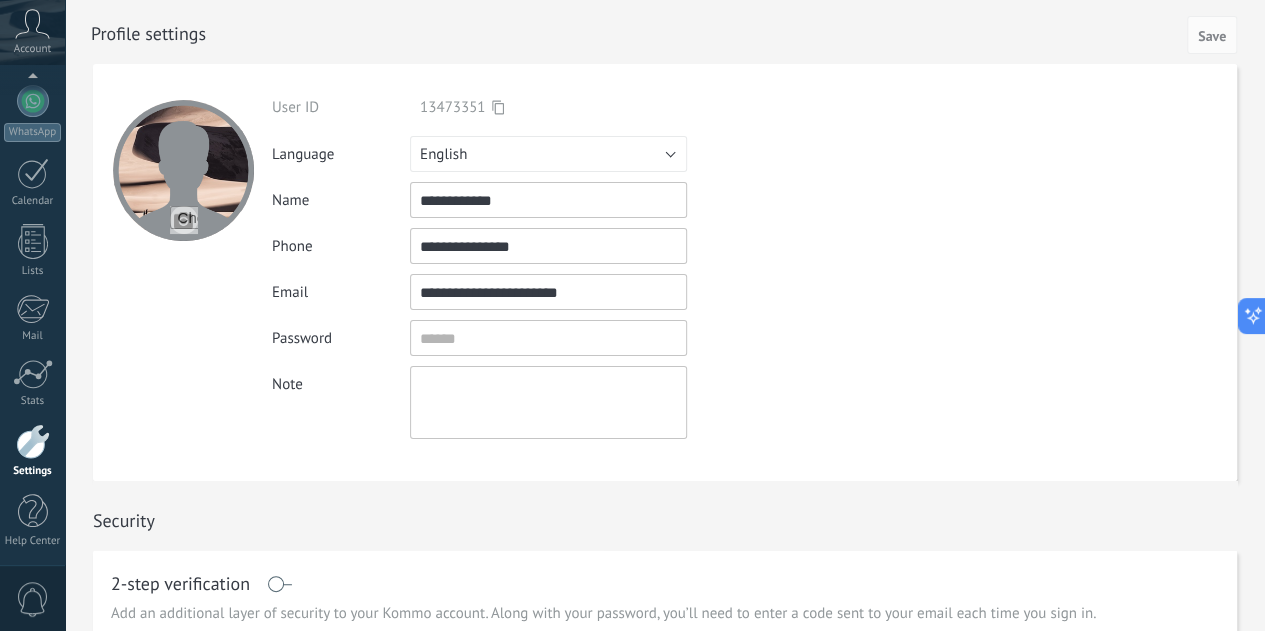 click at bounding box center [183, 170] 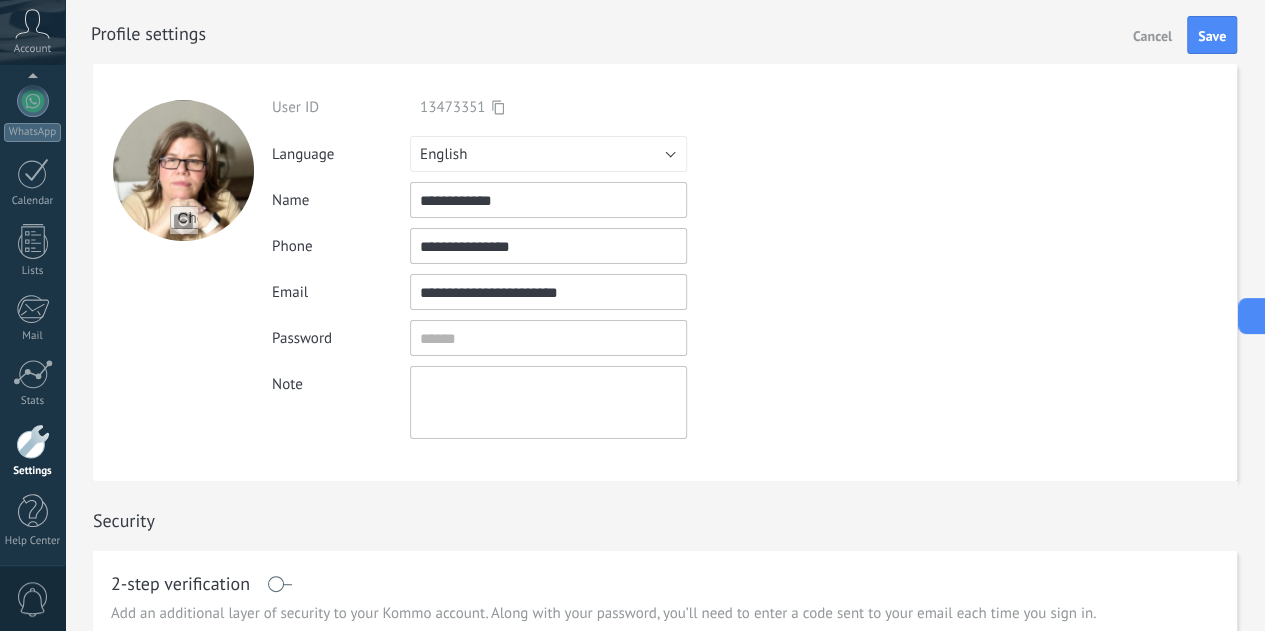 click at bounding box center [687, 32] 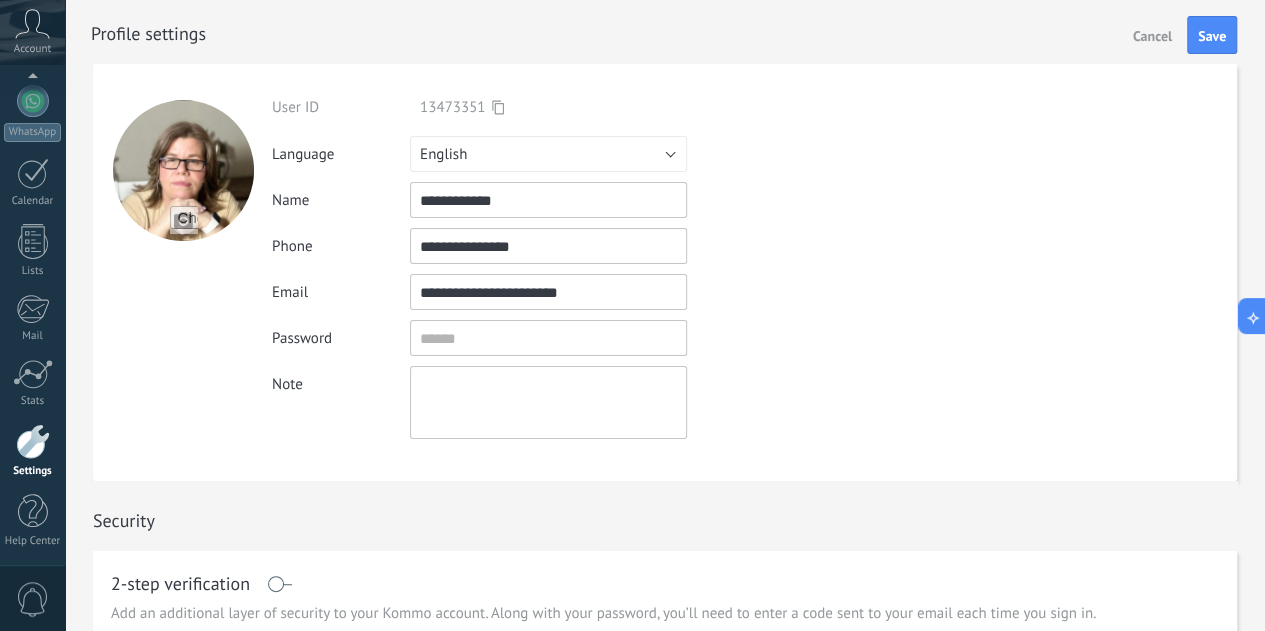 click at bounding box center (183, 170) 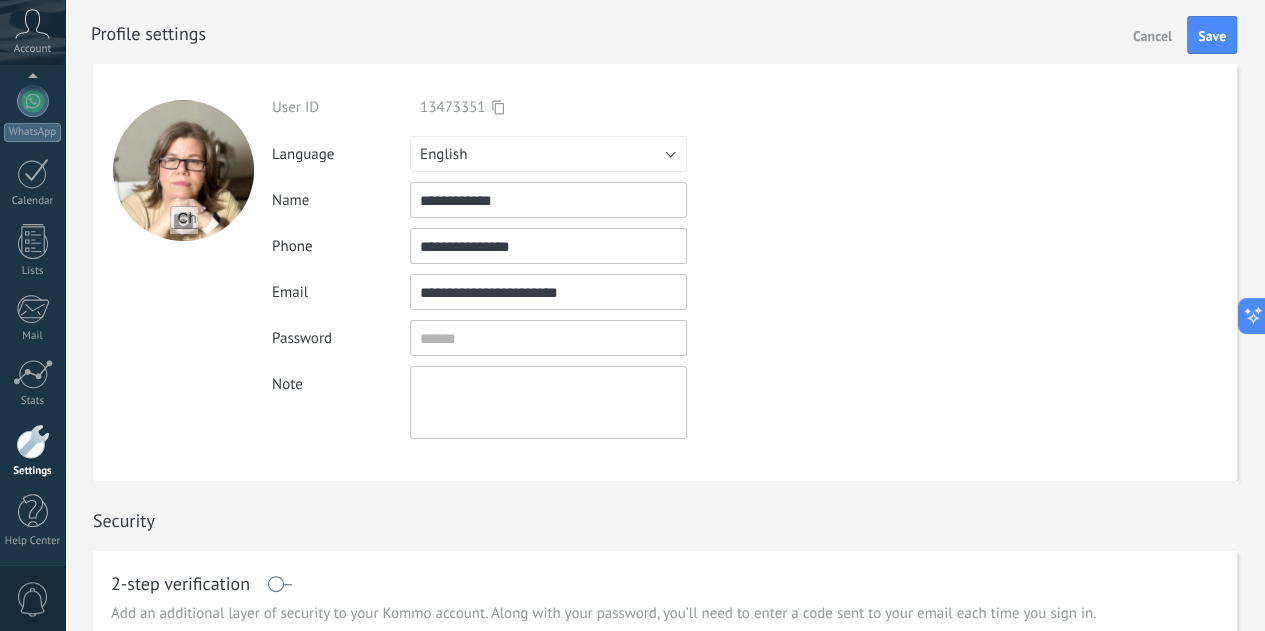 click at bounding box center (184, 220) 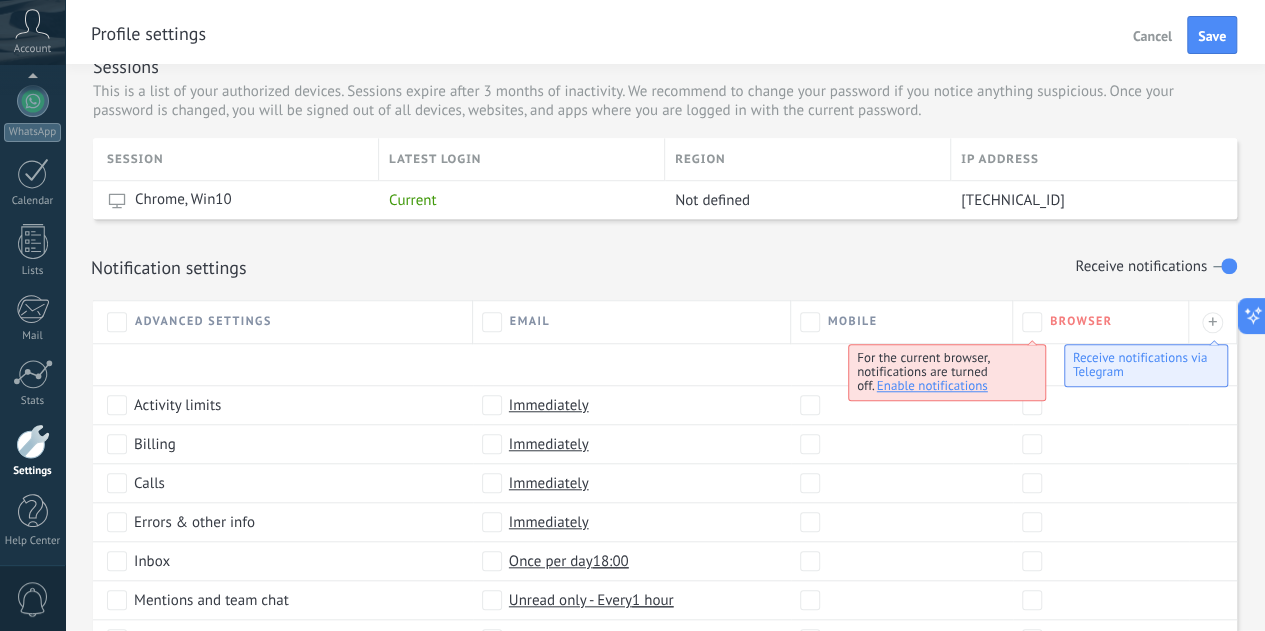 scroll, scrollTop: 504, scrollLeft: 0, axis: vertical 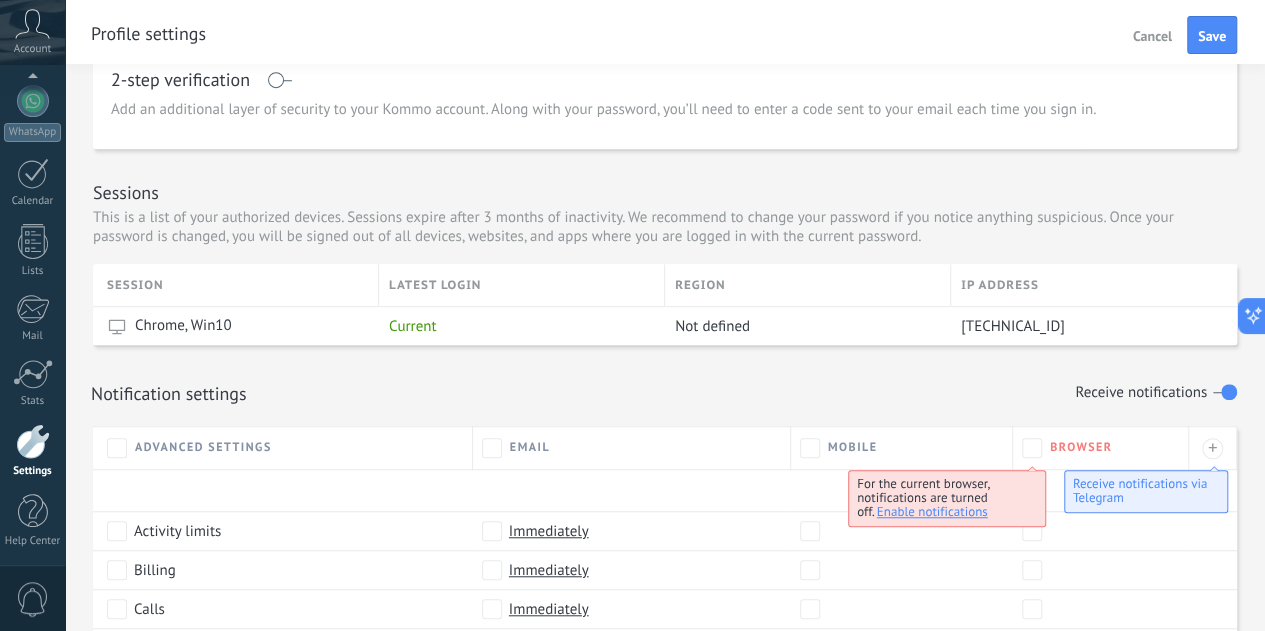 click on "Save" at bounding box center [1212, 35] 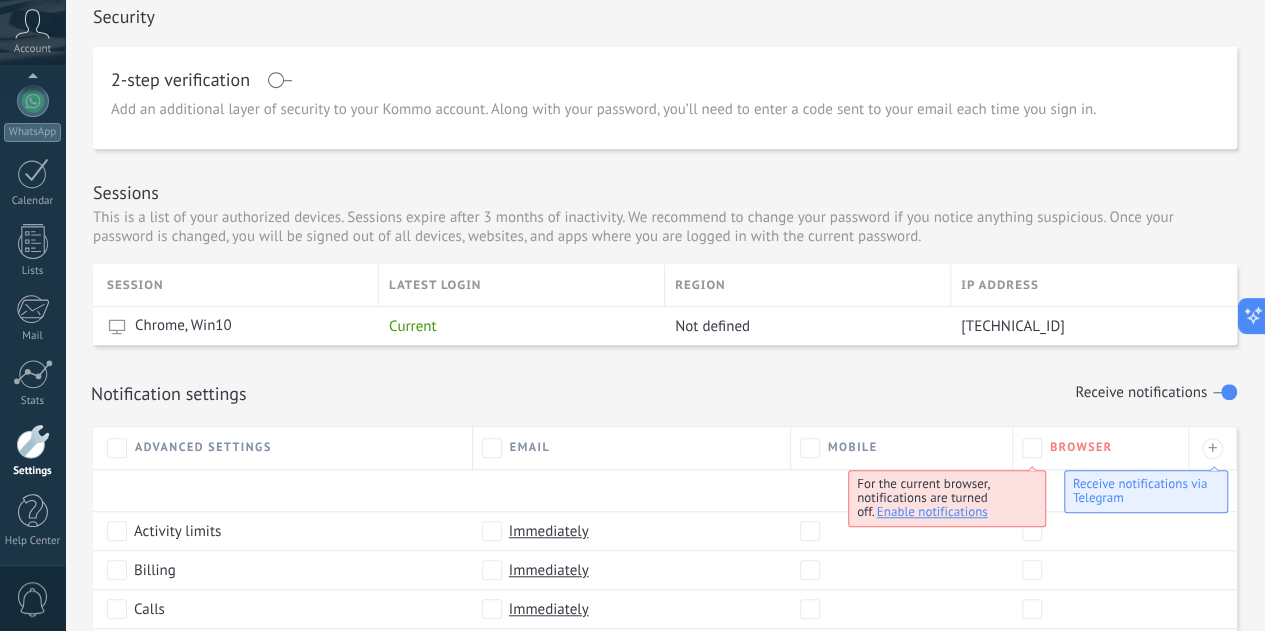 click 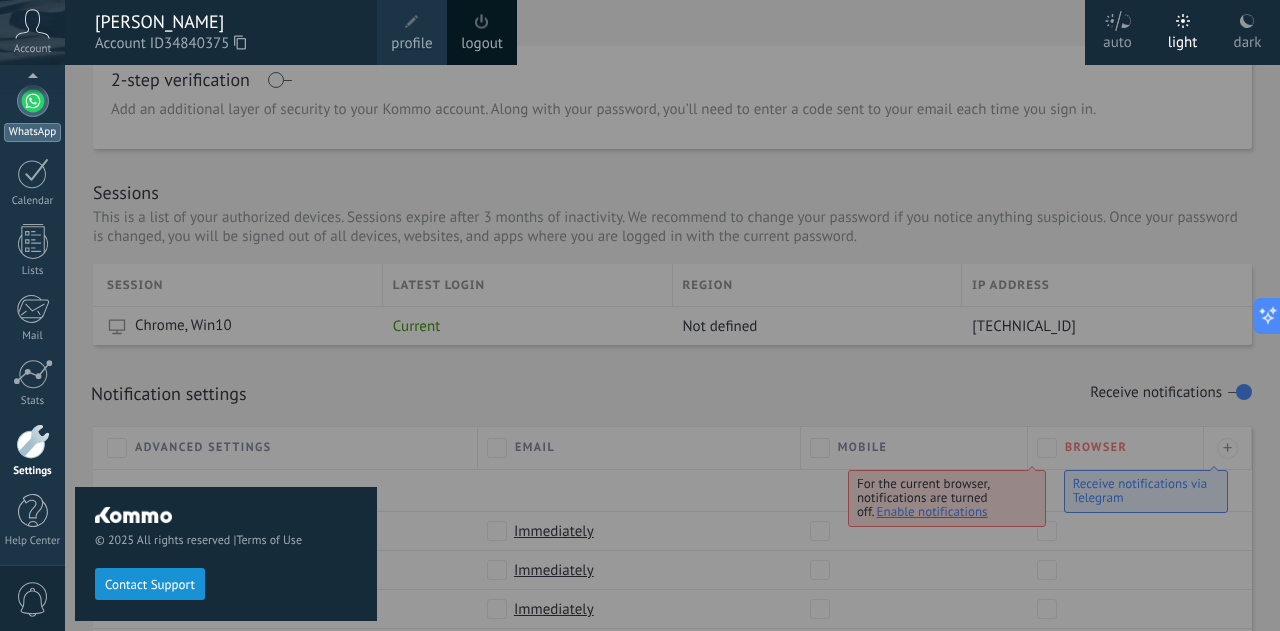click at bounding box center (33, 101) 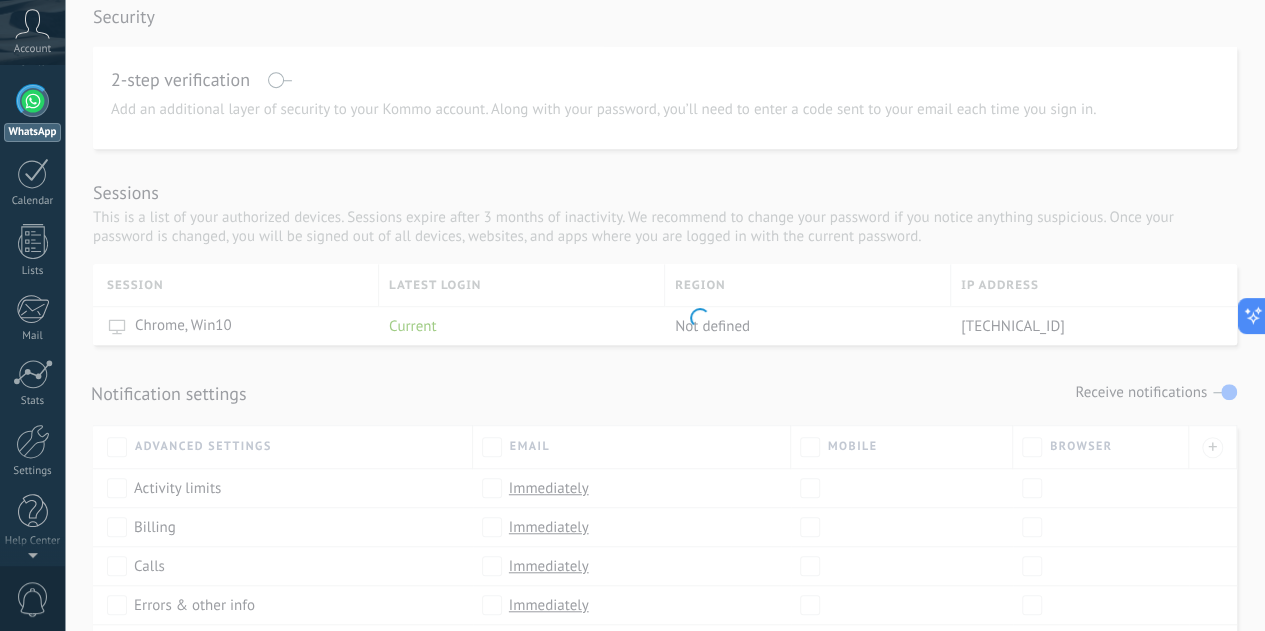 scroll, scrollTop: 0, scrollLeft: 0, axis: both 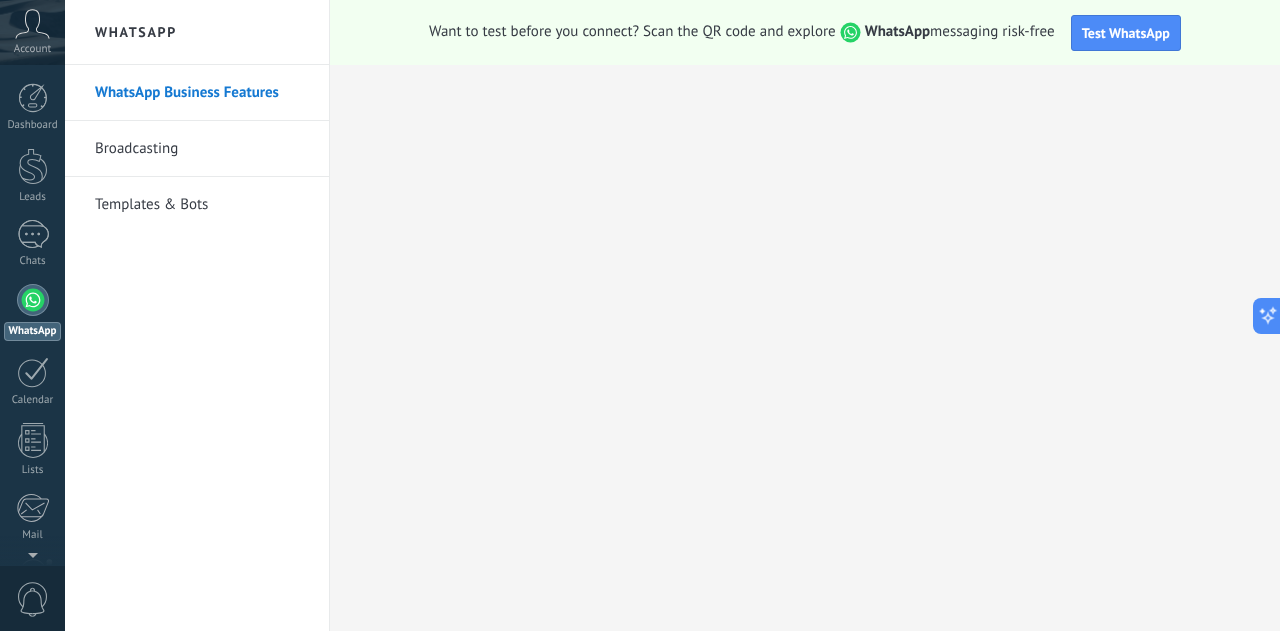click on "WhatsApp Business Features Broadcasting Templates & Bots" at bounding box center (197, 348) 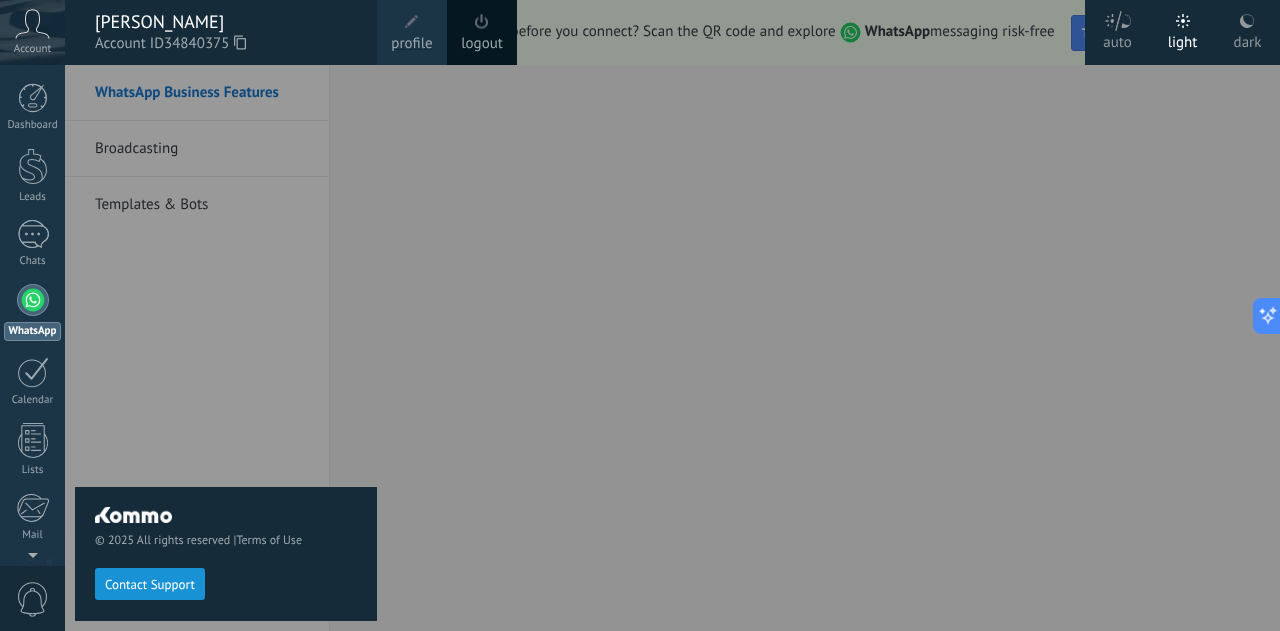 click at bounding box center (705, 315) 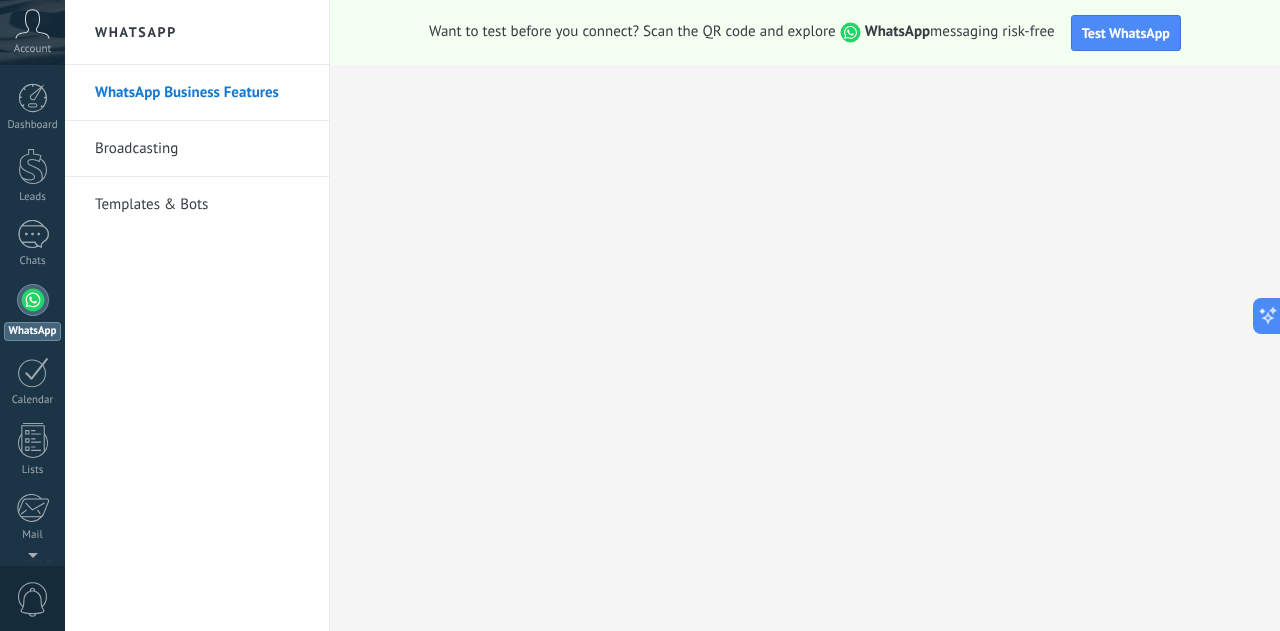 click on "Account" at bounding box center [32, 32] 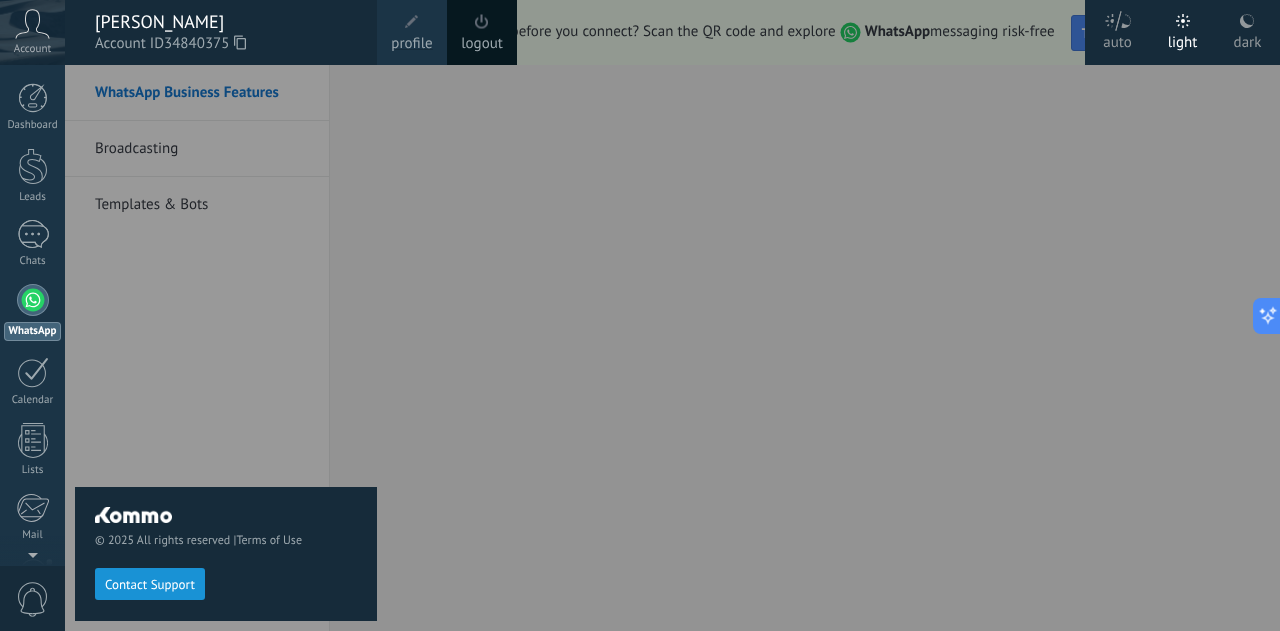 click on "[PERSON_NAME]" at bounding box center (226, 22) 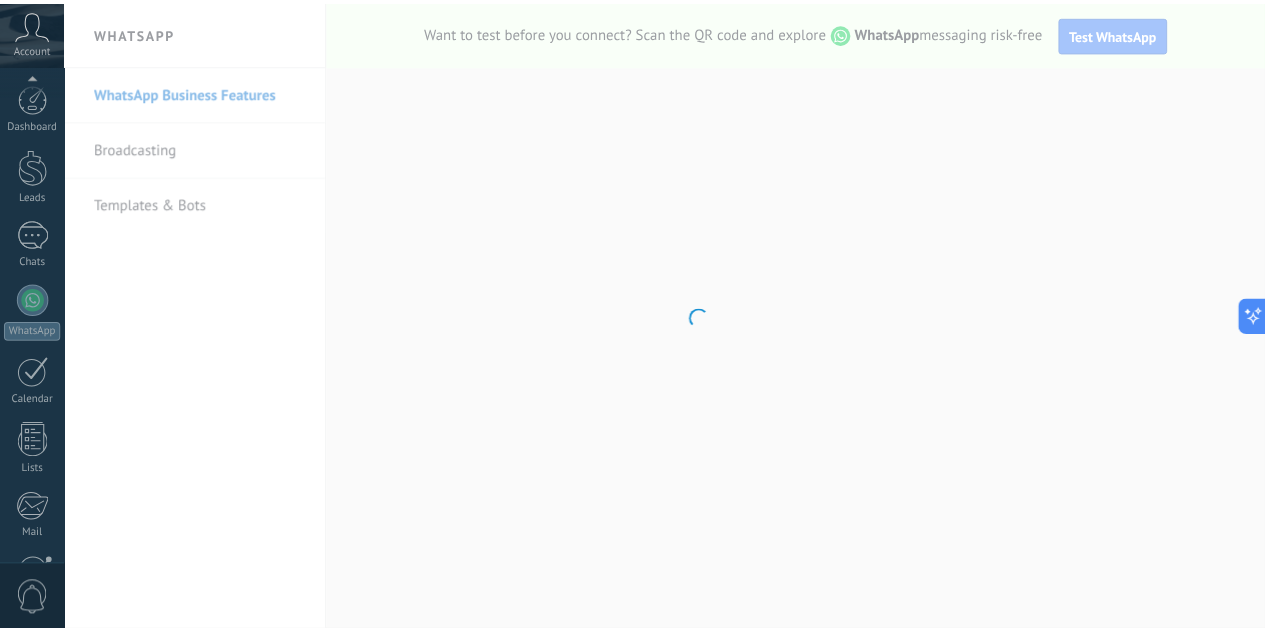 scroll, scrollTop: 199, scrollLeft: 0, axis: vertical 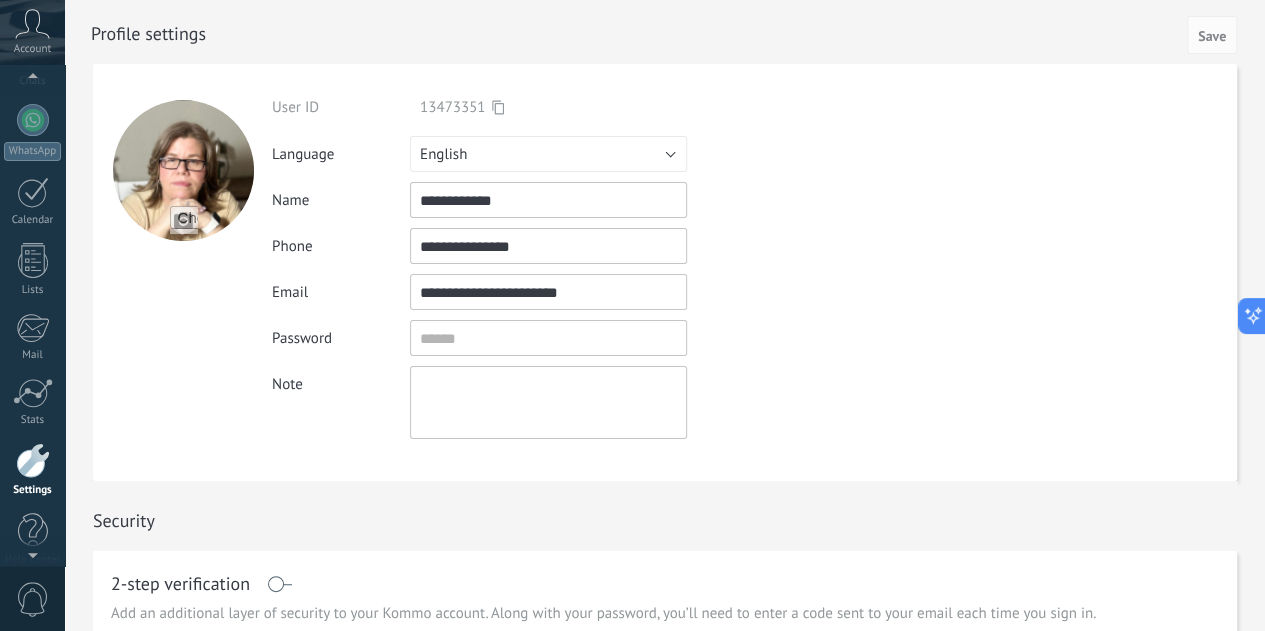 click on "Account" at bounding box center (32, 49) 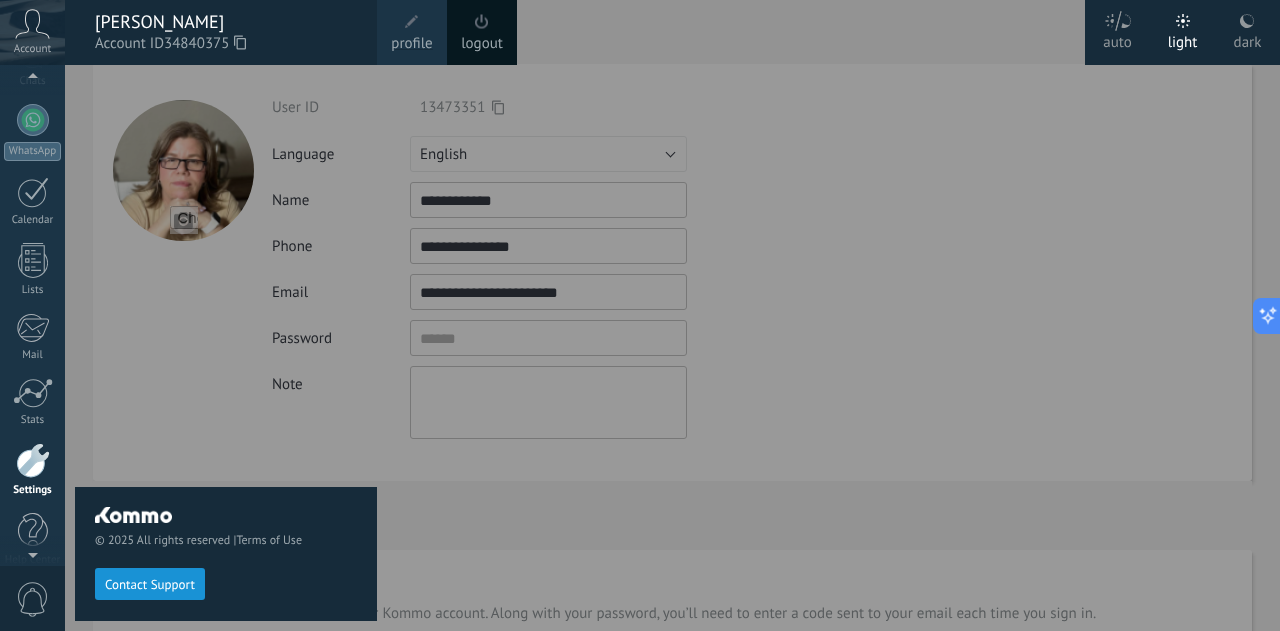 click at bounding box center (33, 460) 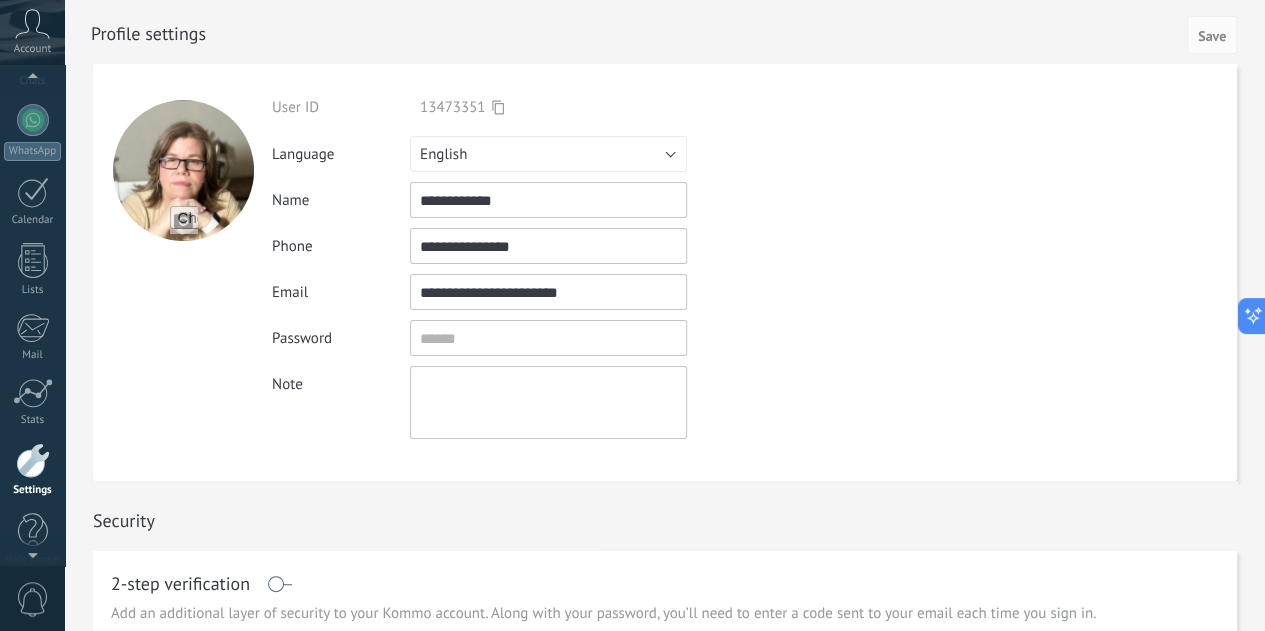 scroll, scrollTop: 199, scrollLeft: 0, axis: vertical 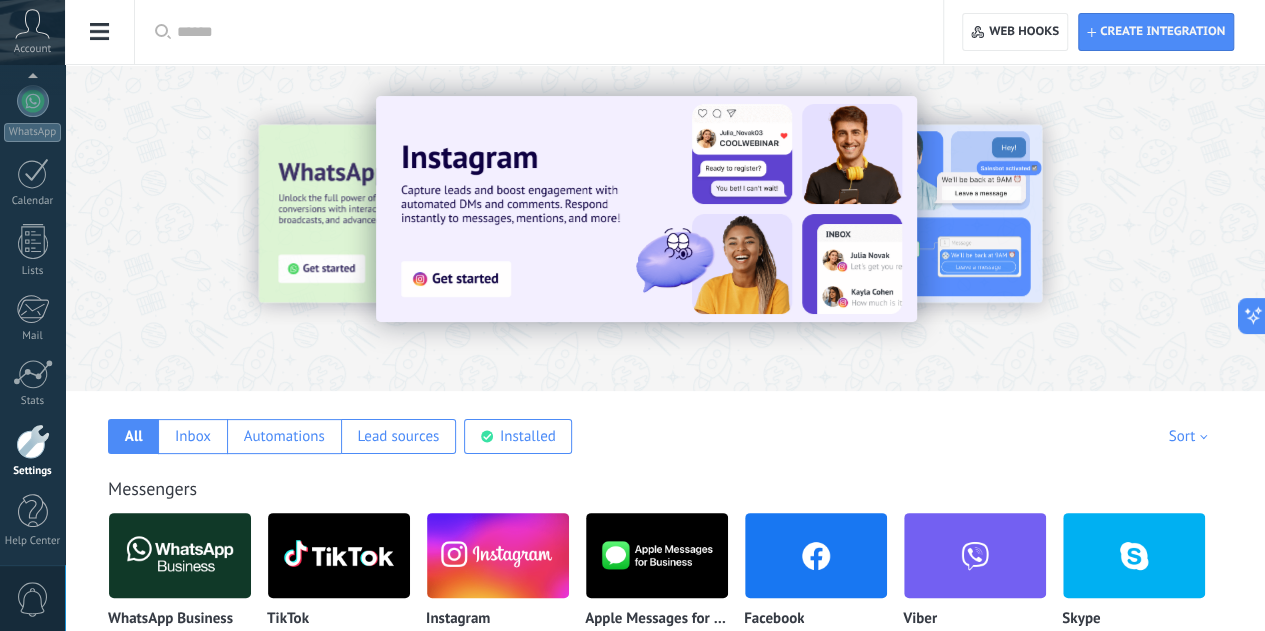 click on "Billing" at bounding box center (-116, 149) 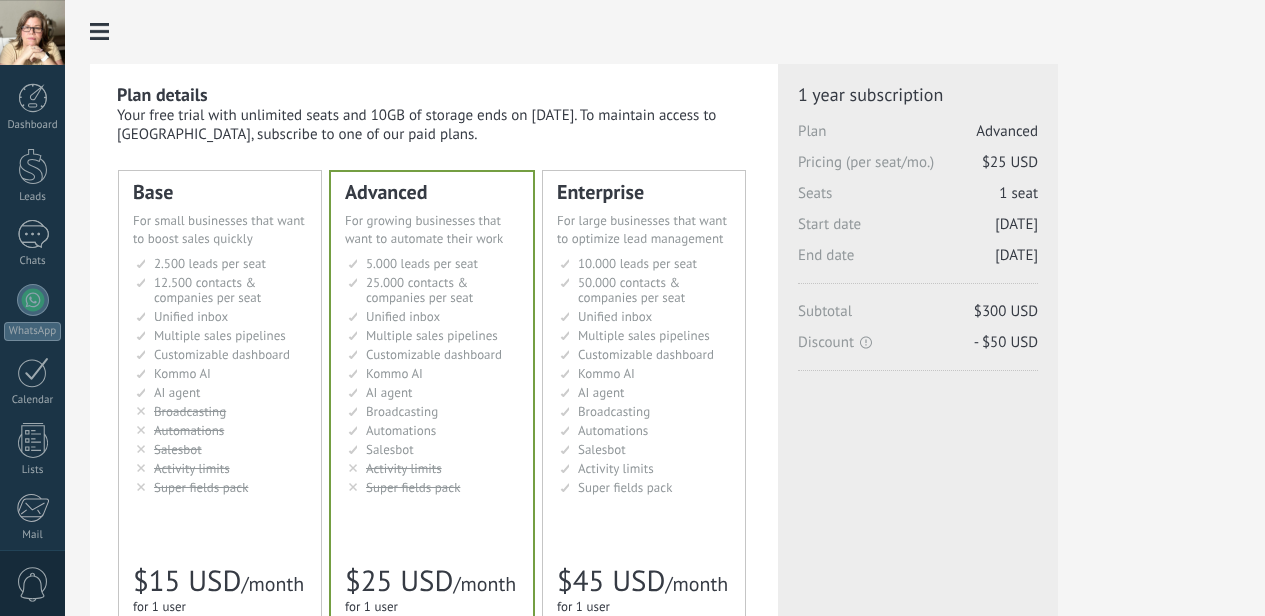 scroll, scrollTop: 0, scrollLeft: 0, axis: both 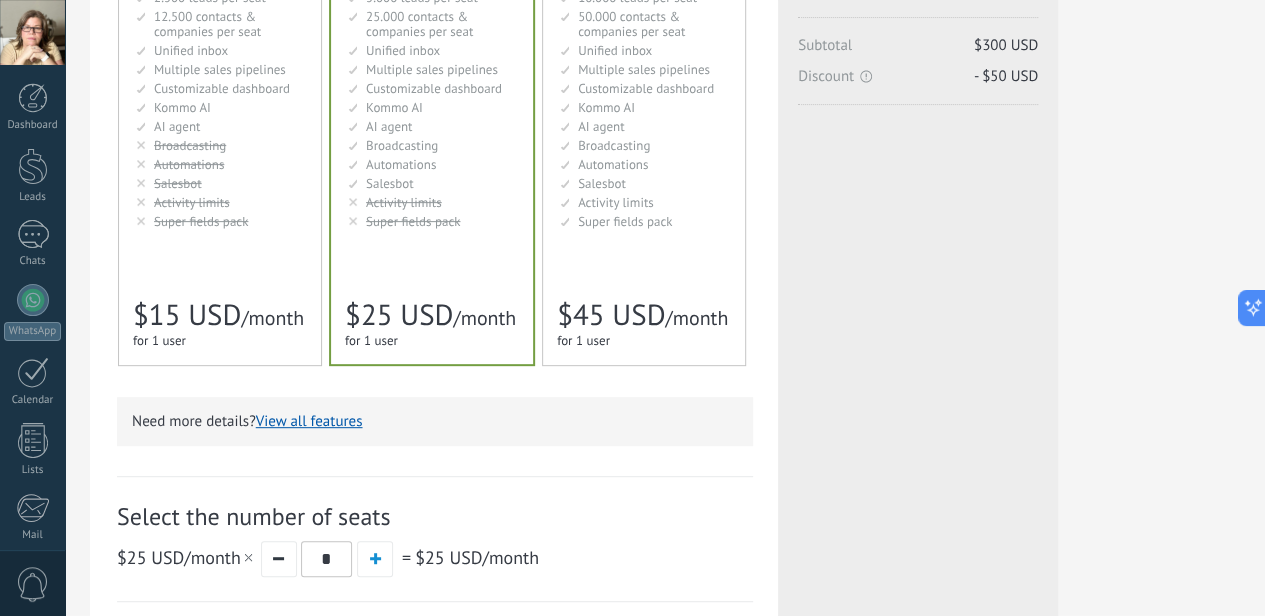 click on "for 1 user" at bounding box center [159, 340] 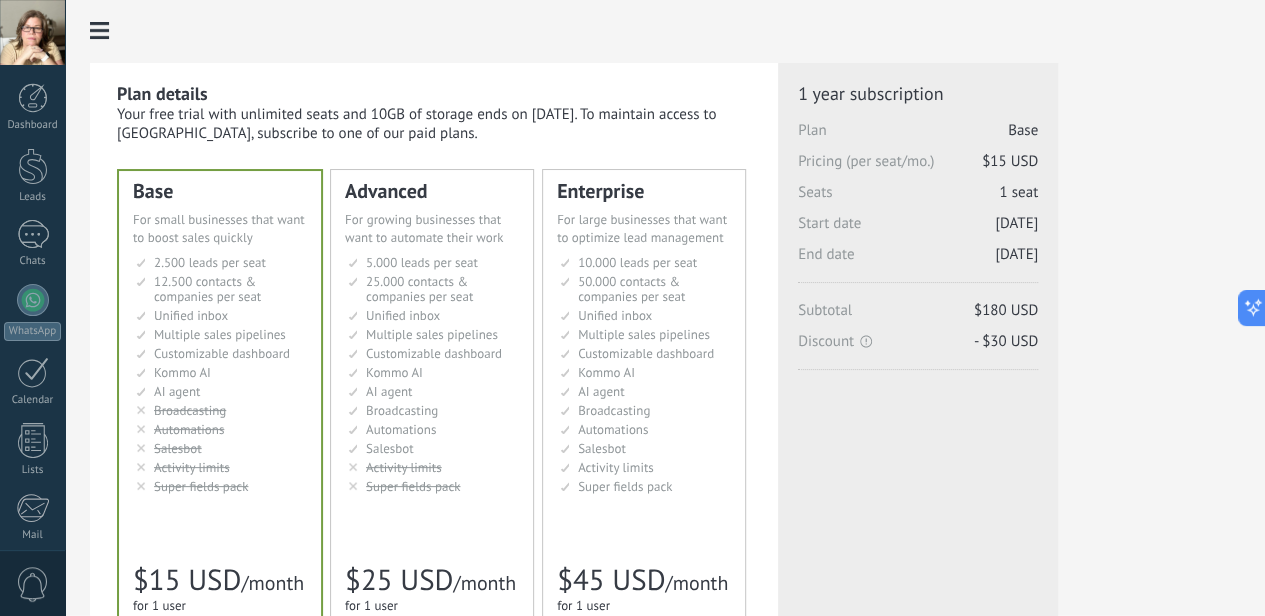 scroll, scrollTop: 0, scrollLeft: 0, axis: both 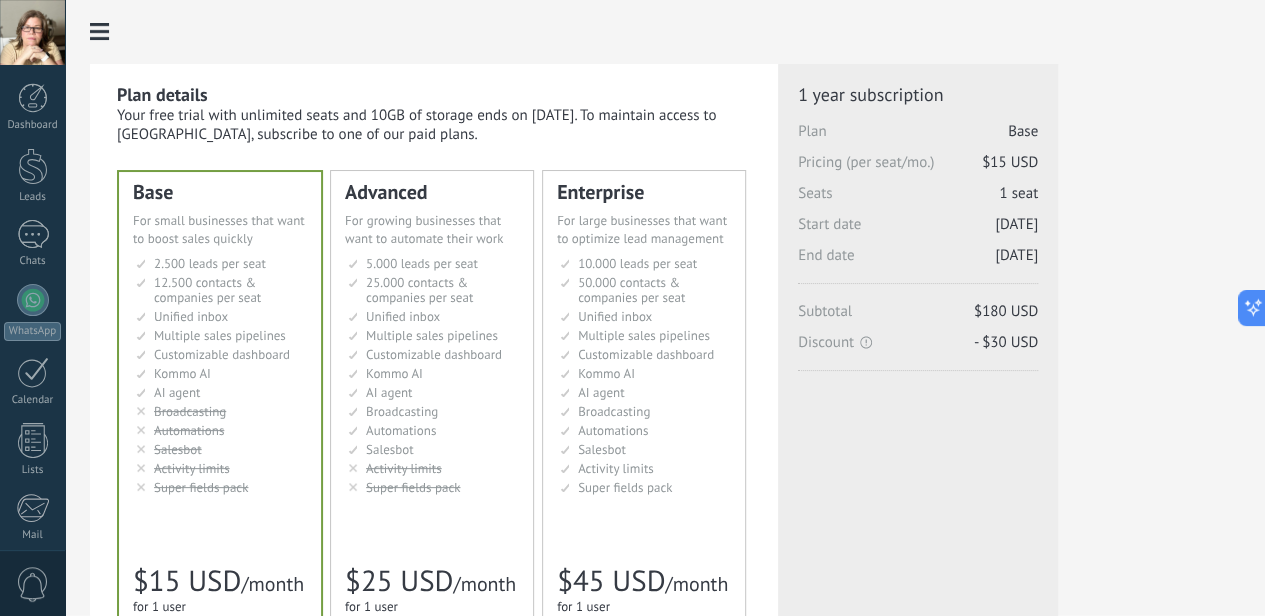 click at bounding box center (665, 32) 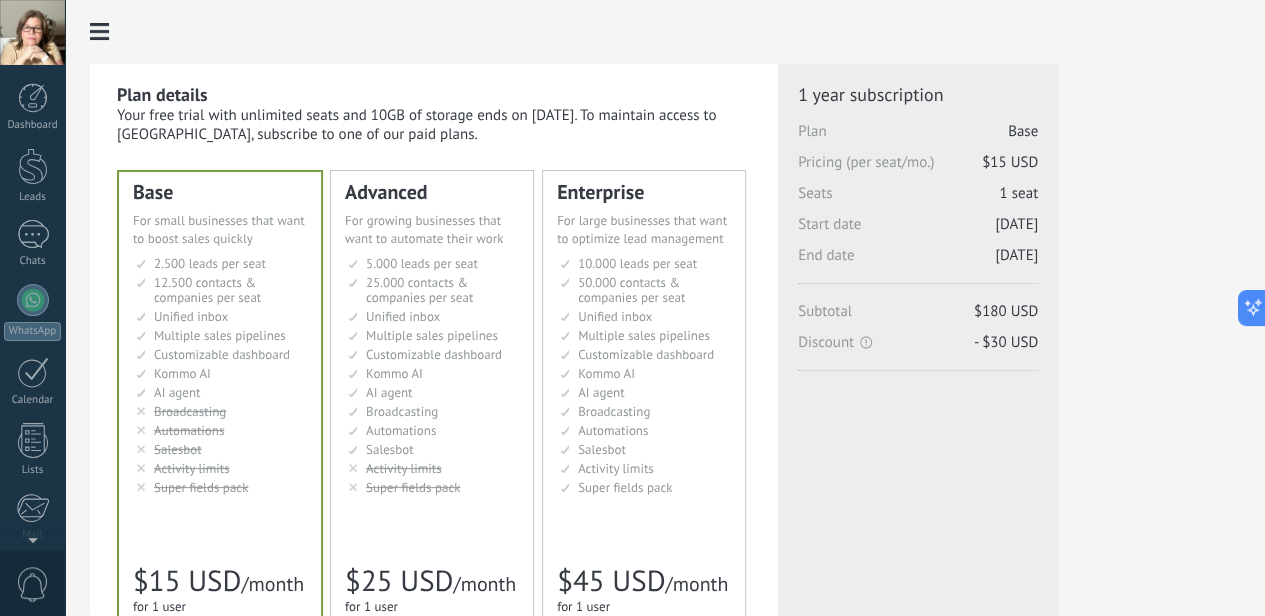 scroll, scrollTop: 214, scrollLeft: 0, axis: vertical 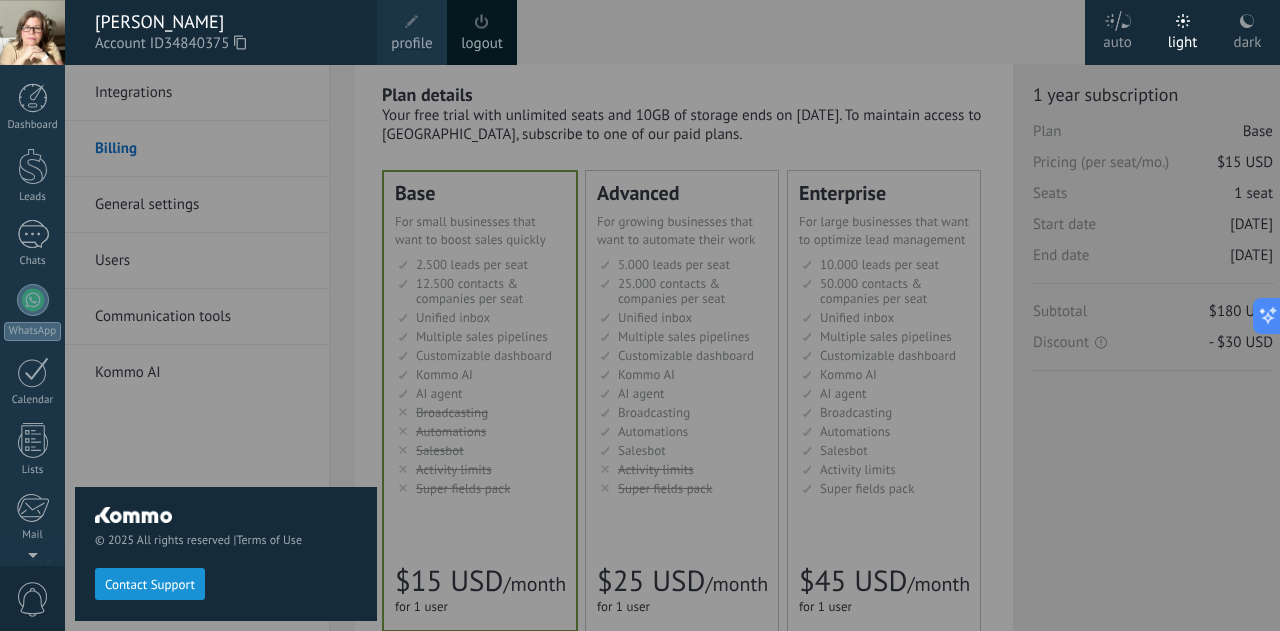 click on "[PERSON_NAME]" at bounding box center (226, 22) 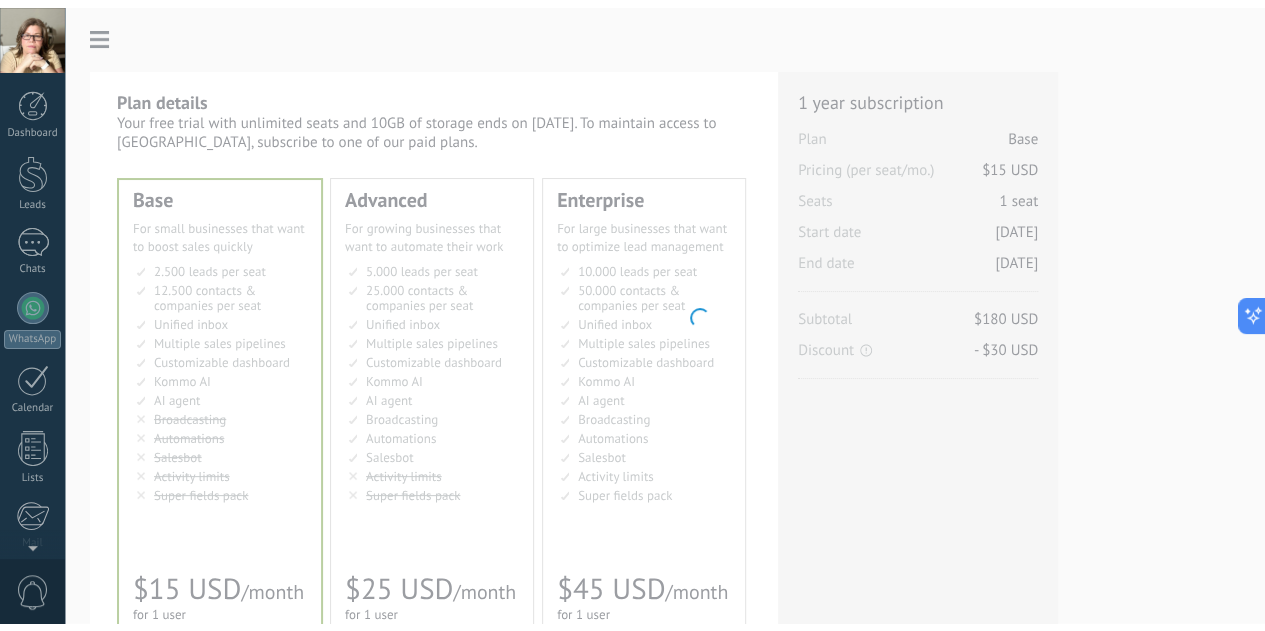 scroll, scrollTop: 199, scrollLeft: 0, axis: vertical 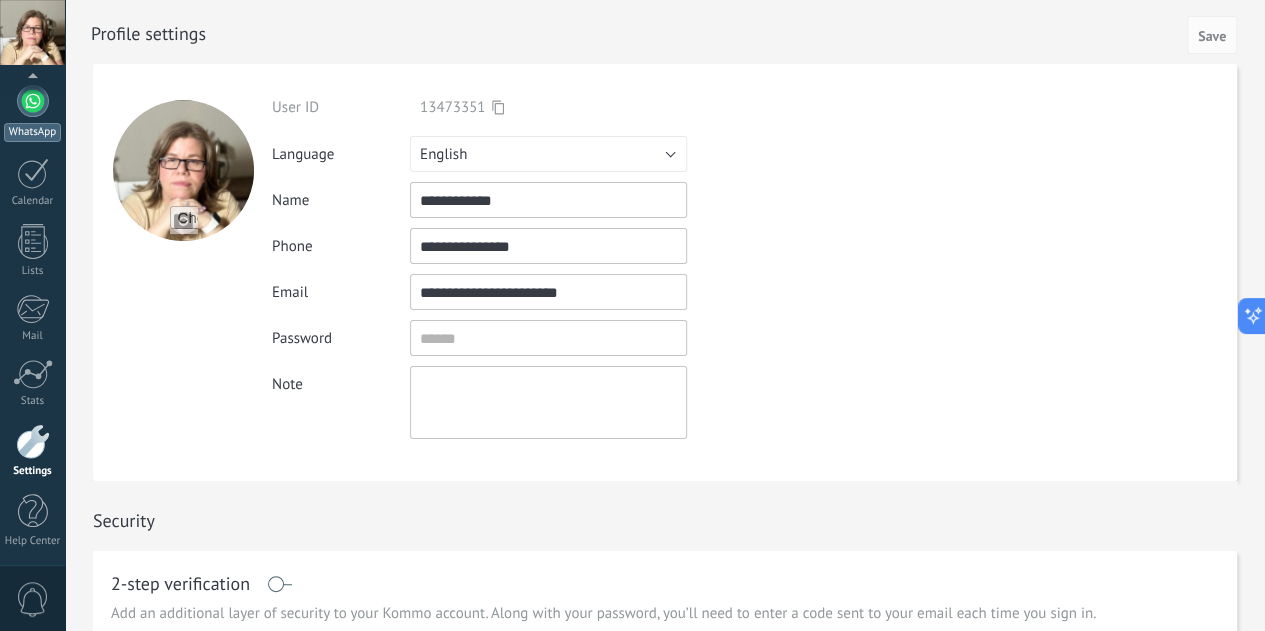 click on "WhatsApp" at bounding box center (32, 113) 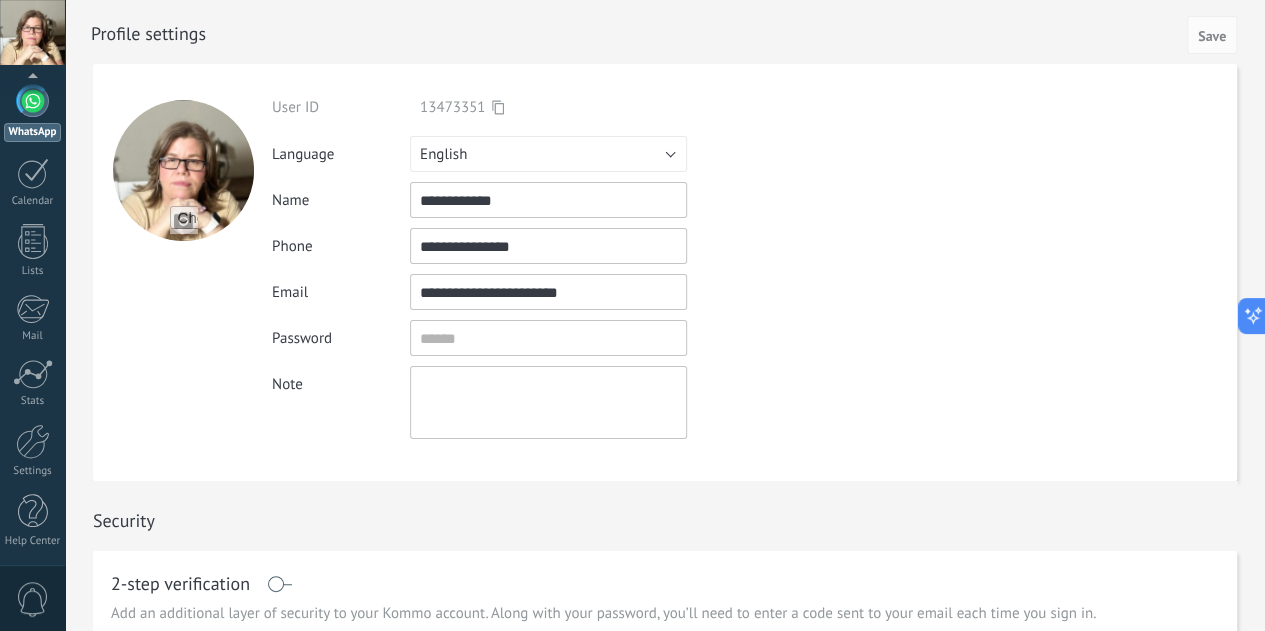 scroll, scrollTop: 0, scrollLeft: 0, axis: both 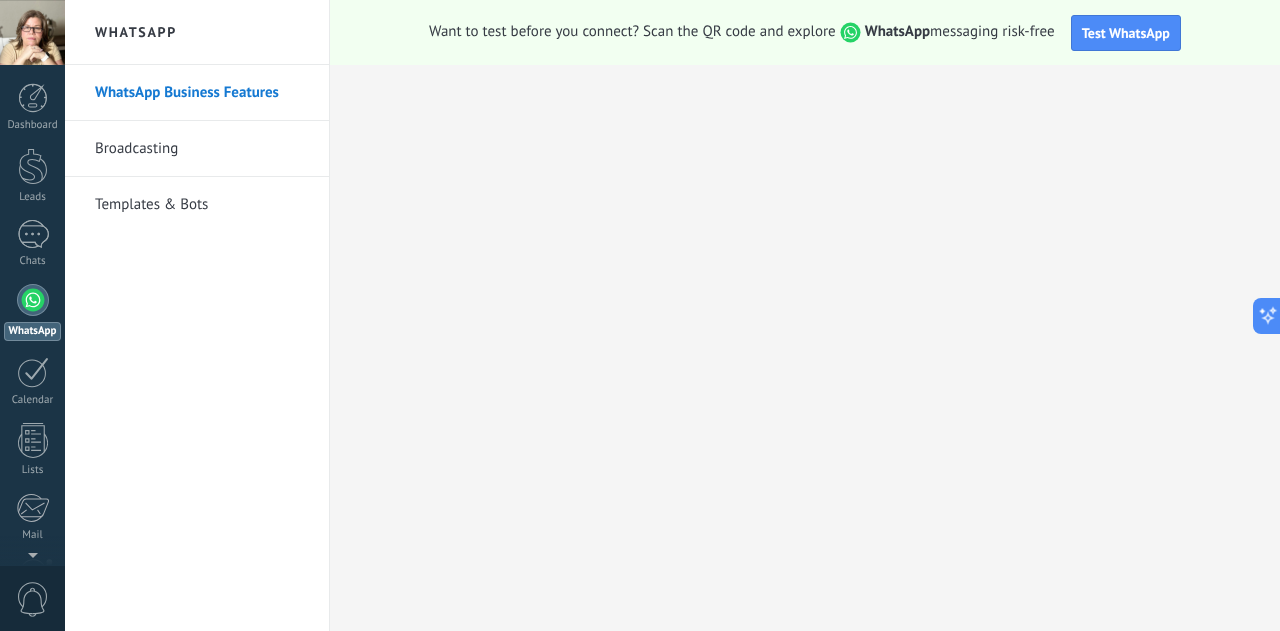 click on "WhatsApp Business Features" at bounding box center [202, 93] 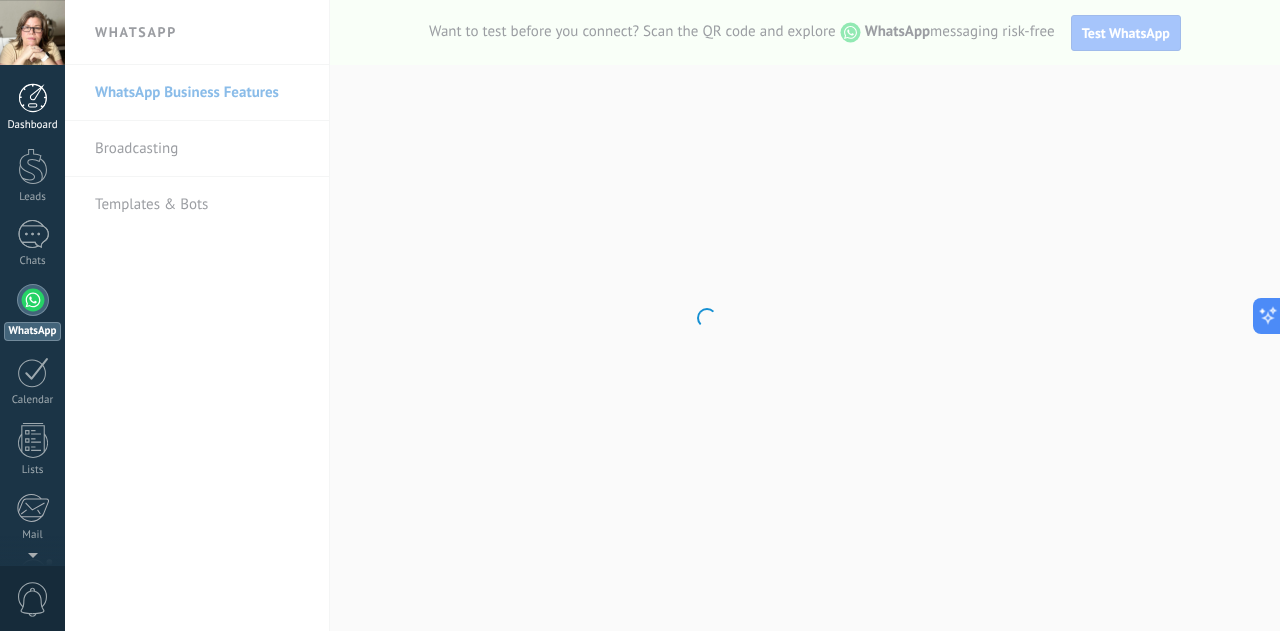 click on "Dashboard" at bounding box center (32, 107) 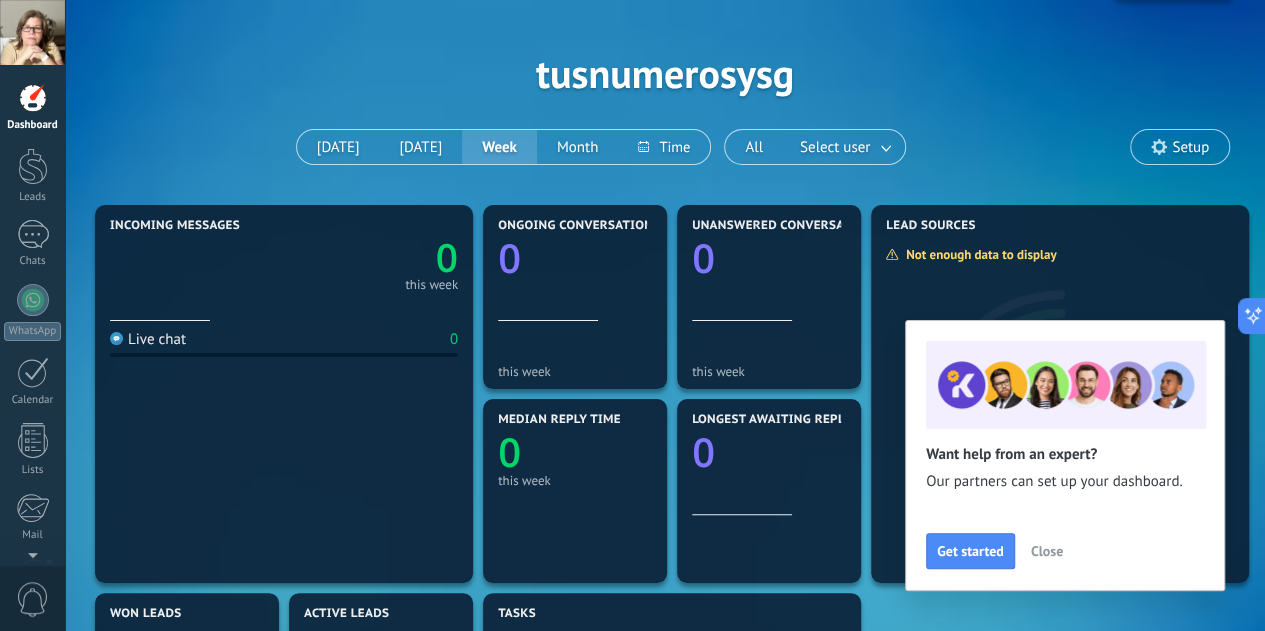 scroll, scrollTop: 54, scrollLeft: 0, axis: vertical 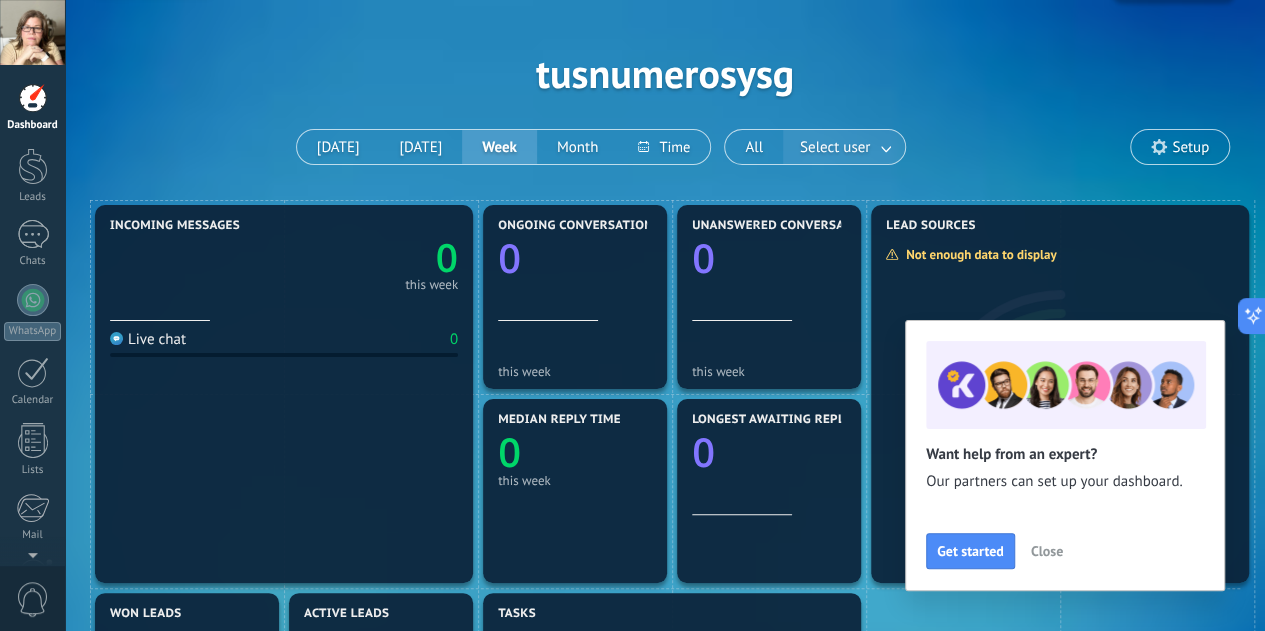 click at bounding box center [887, 147] 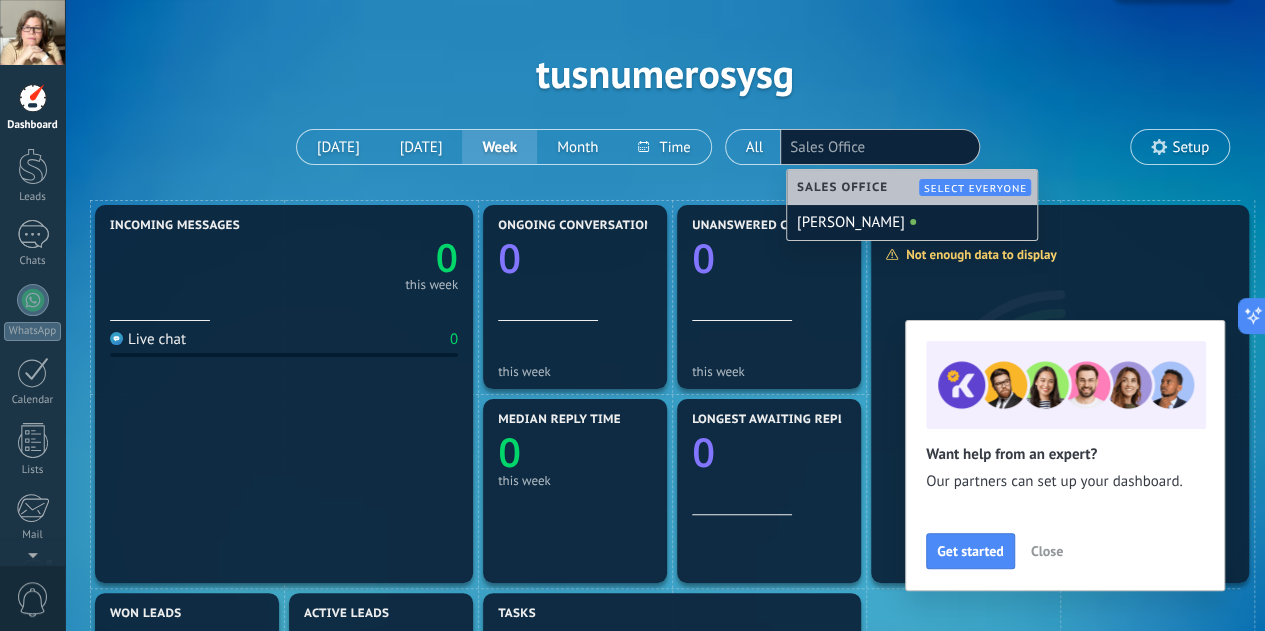 click on "Apply Events tusnumerosysg Today Yesterday Week Month All Select user Sales Office Setup" at bounding box center (665, 73) 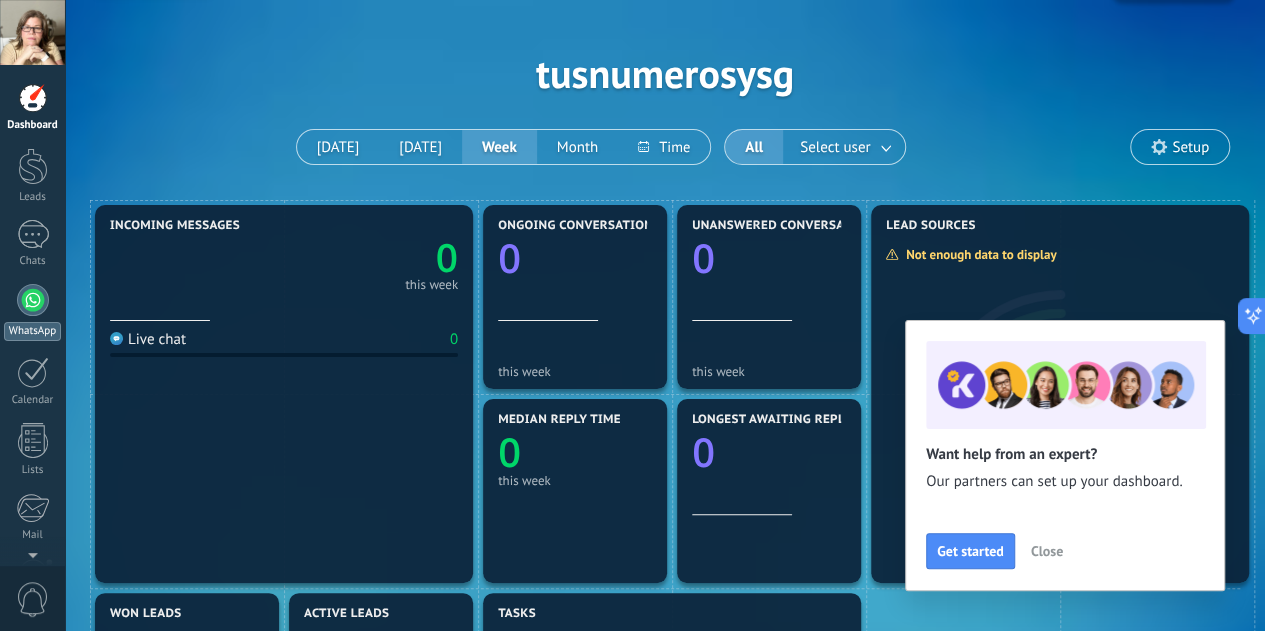 click at bounding box center (33, 300) 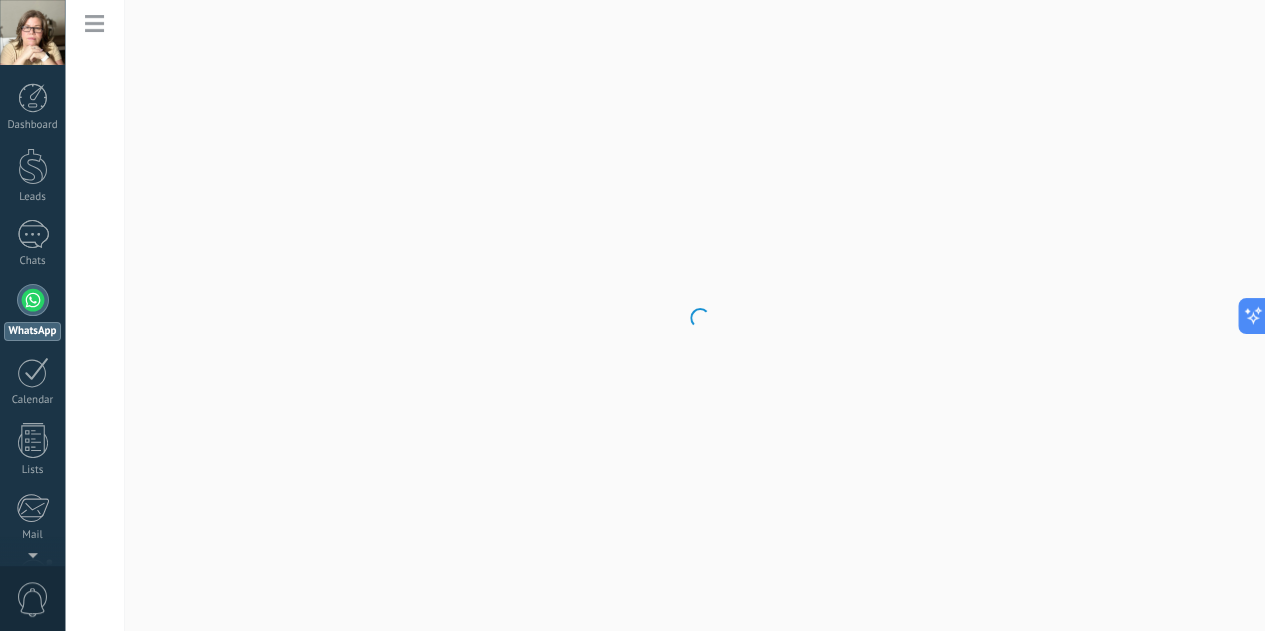 scroll, scrollTop: 0, scrollLeft: 0, axis: both 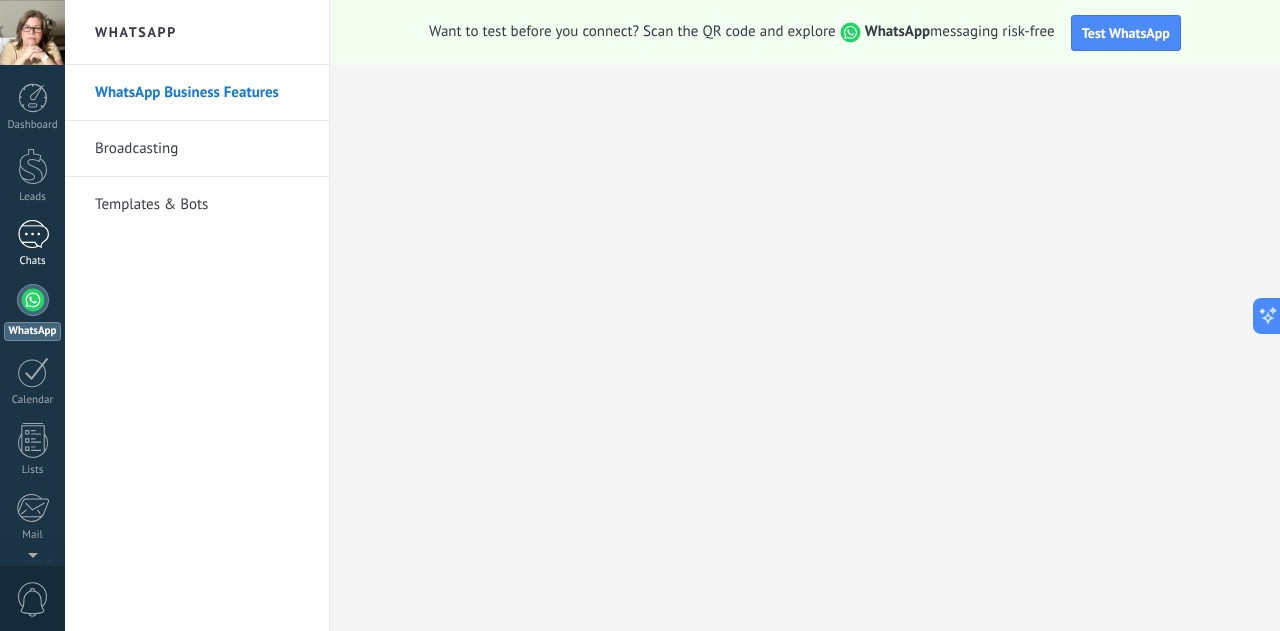 click at bounding box center (33, 234) 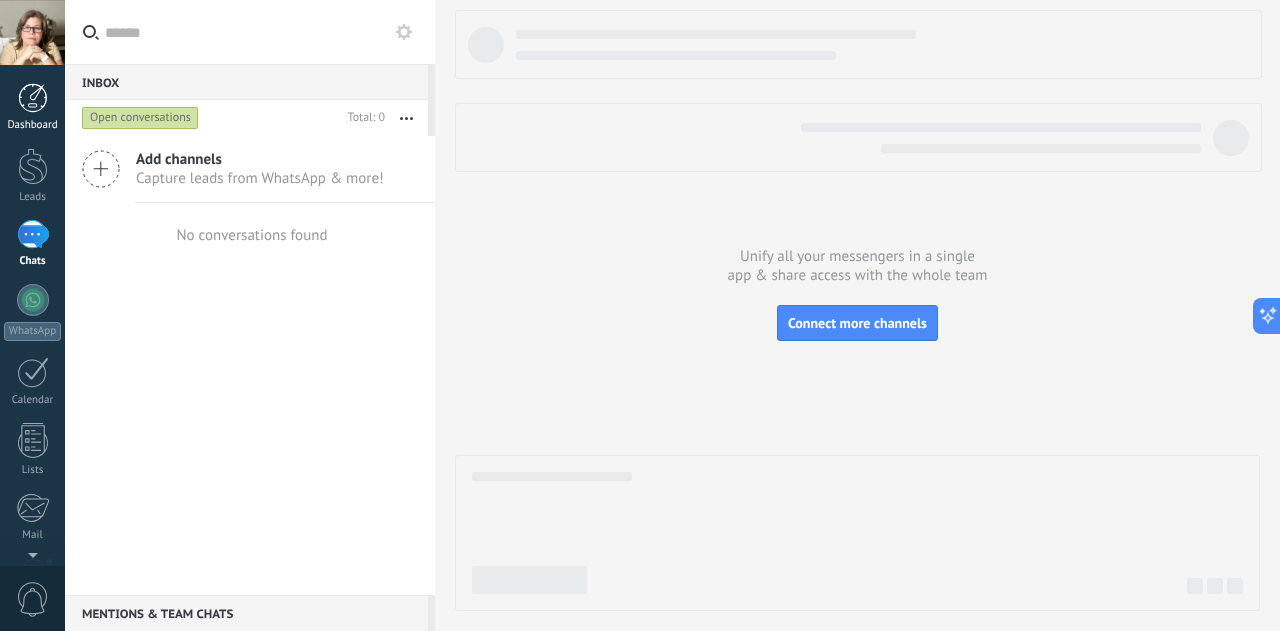 click at bounding box center (33, 98) 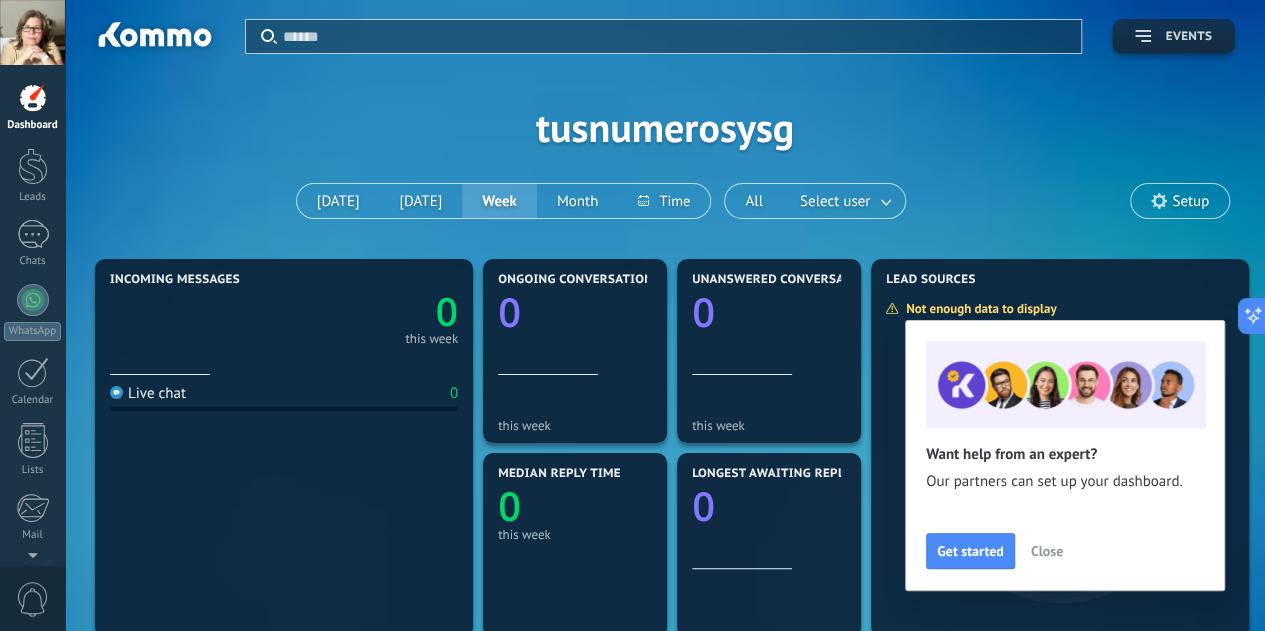 click on "Events" at bounding box center [1173, 36] 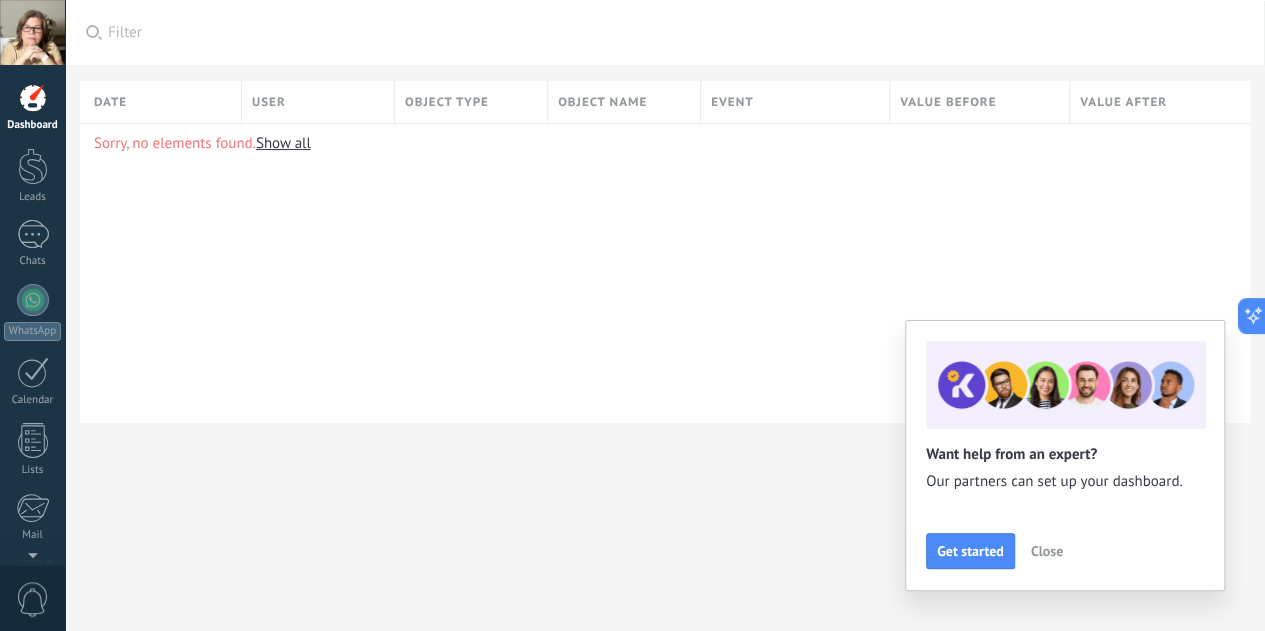 click at bounding box center [33, 98] 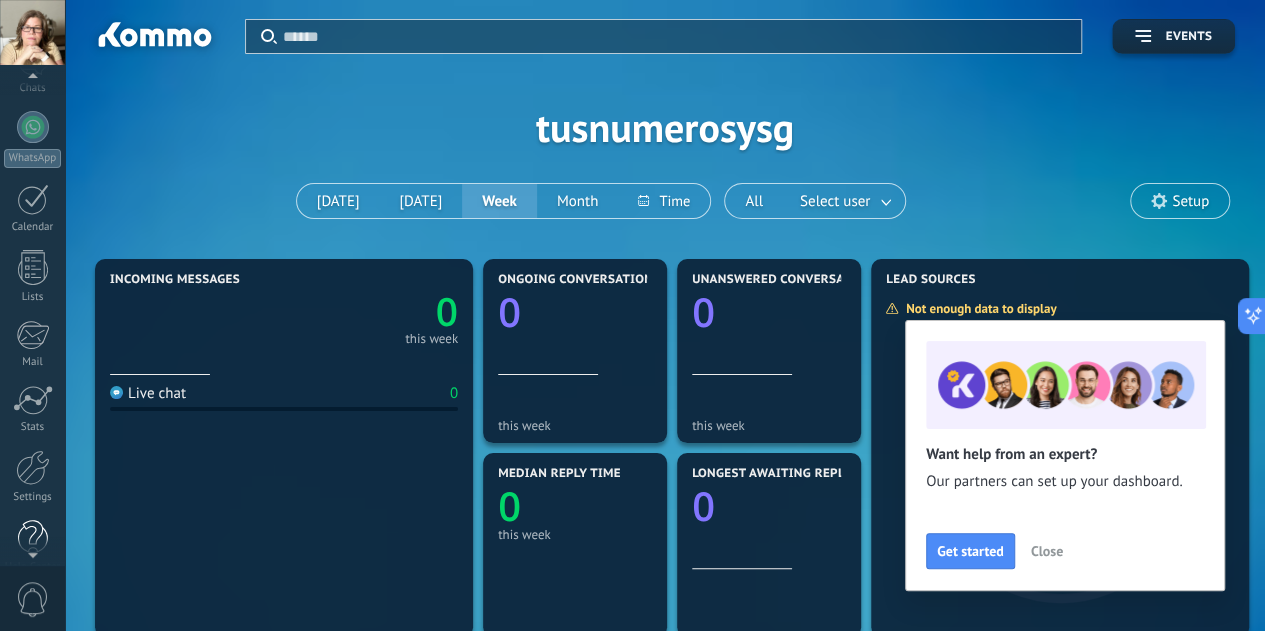 scroll, scrollTop: 199, scrollLeft: 0, axis: vertical 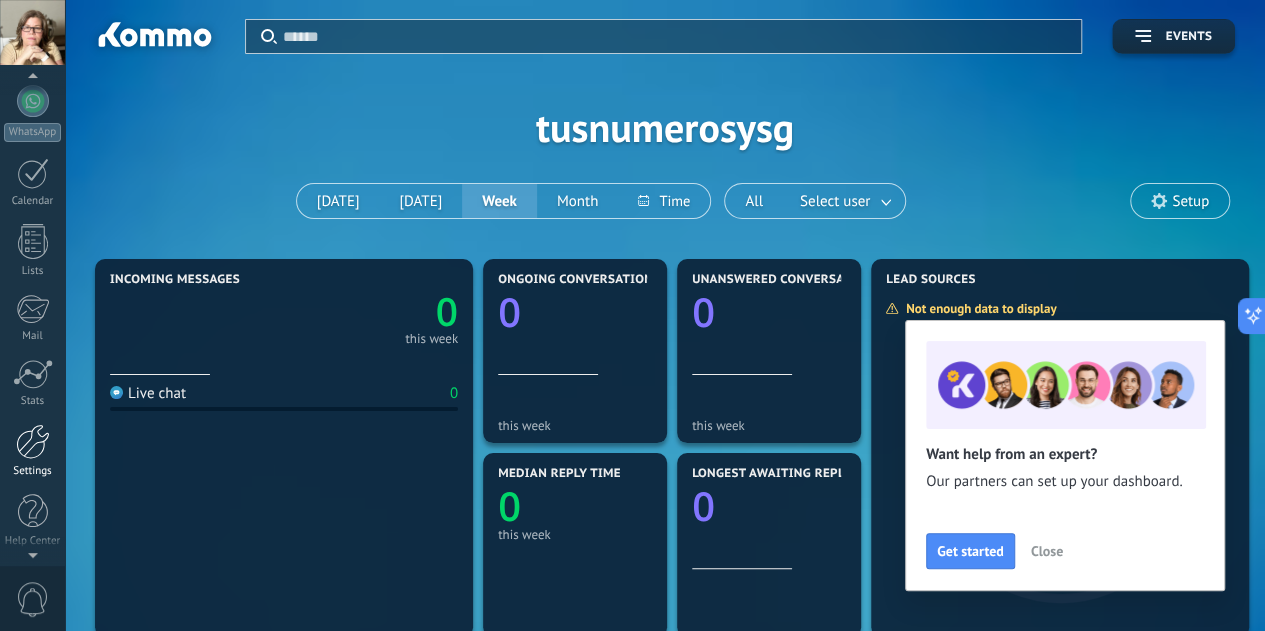 click at bounding box center [33, 441] 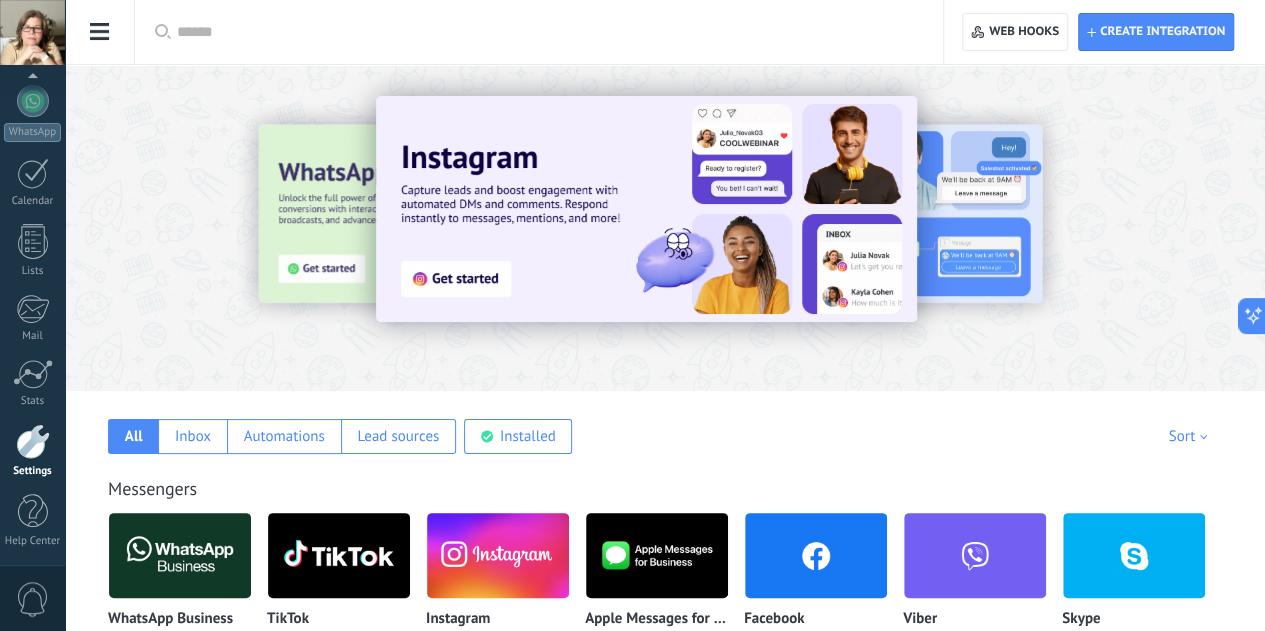 click on "Integrations" at bounding box center (-116, 93) 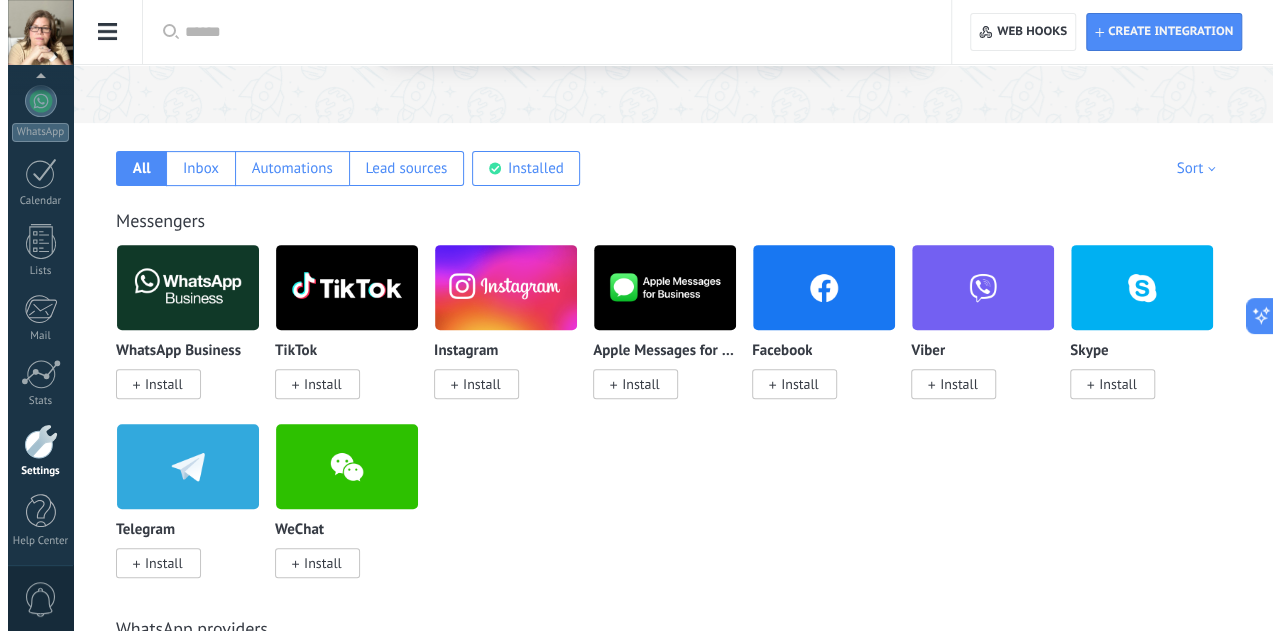 scroll, scrollTop: 300, scrollLeft: 0, axis: vertical 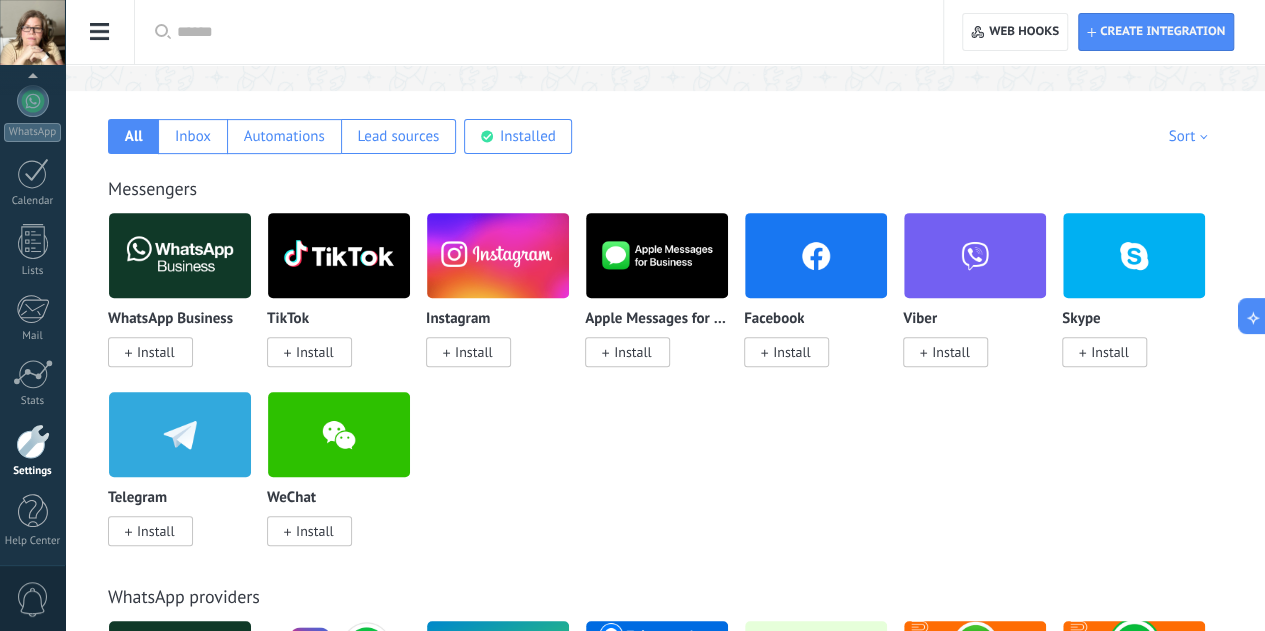 click on "Install" at bounding box center (156, 352) 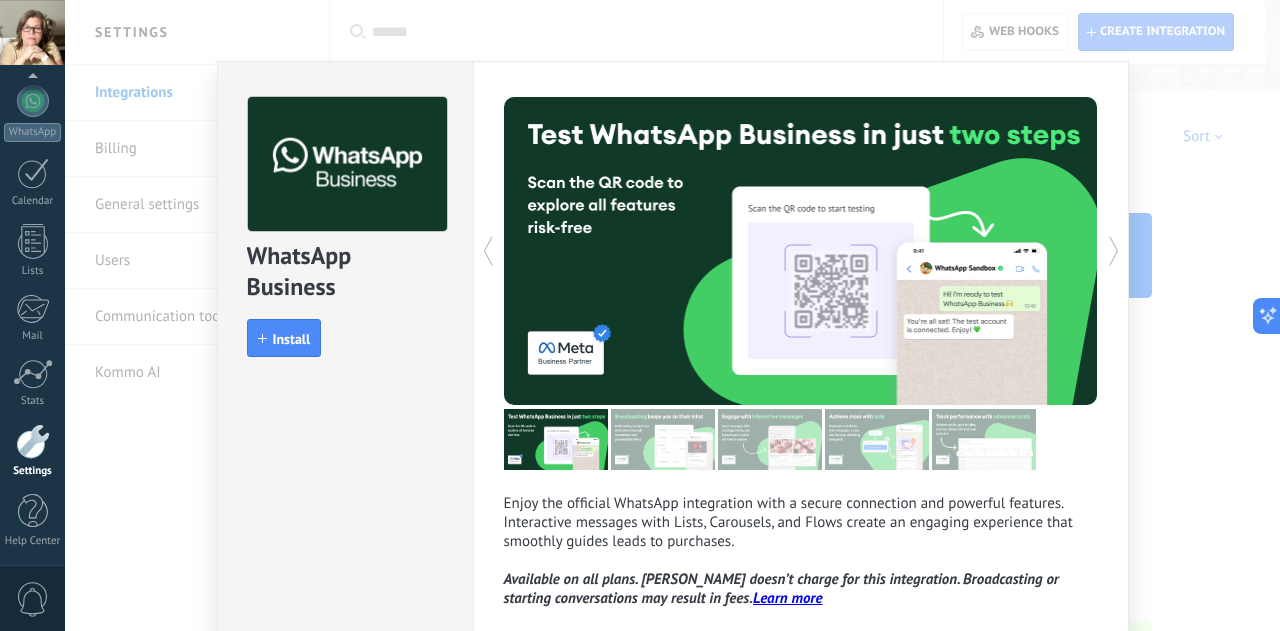 scroll, scrollTop: 0, scrollLeft: 0, axis: both 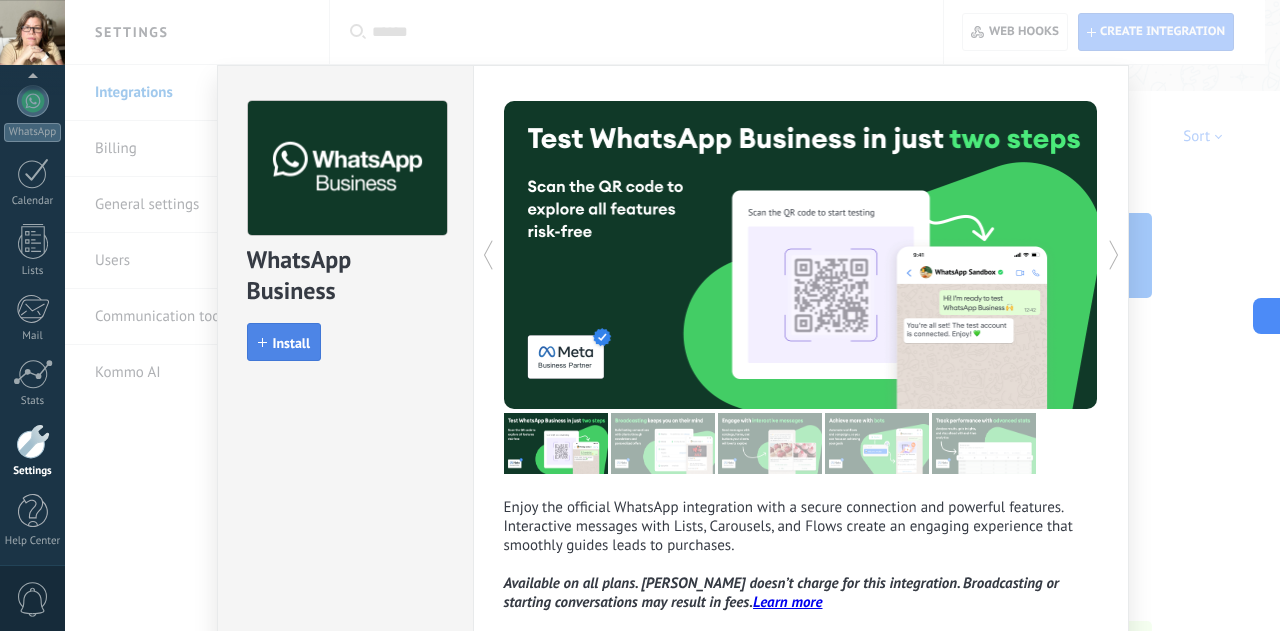 click on "Install" at bounding box center [292, 343] 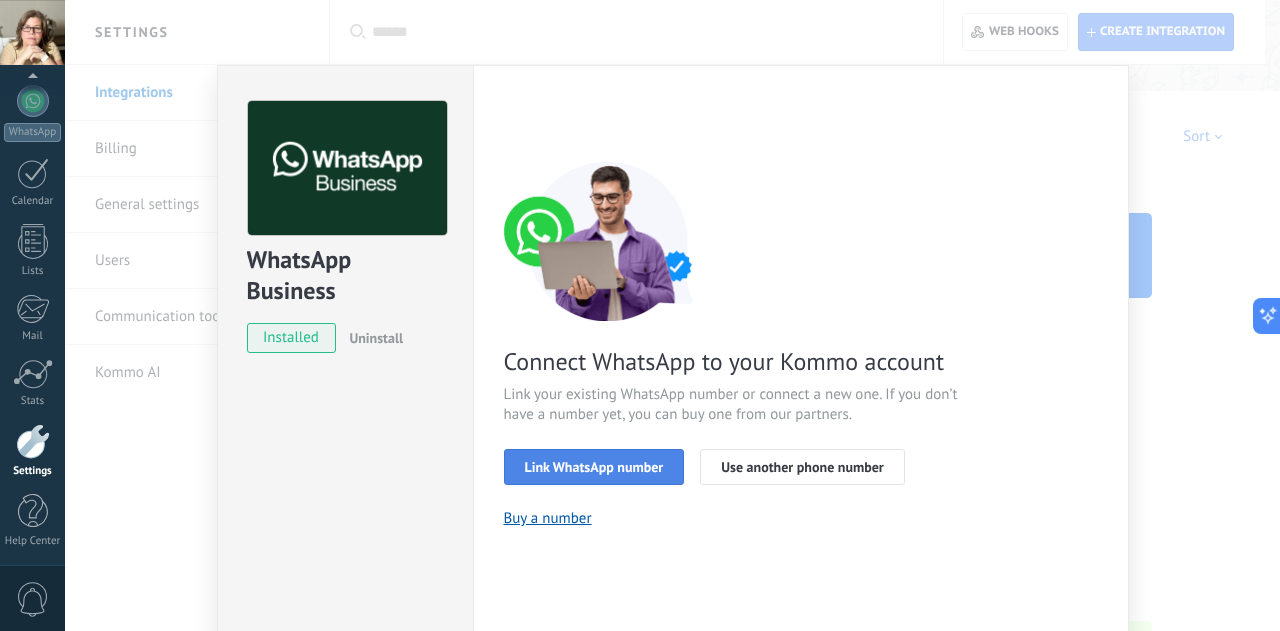 click on "Link WhatsApp number" at bounding box center (594, 467) 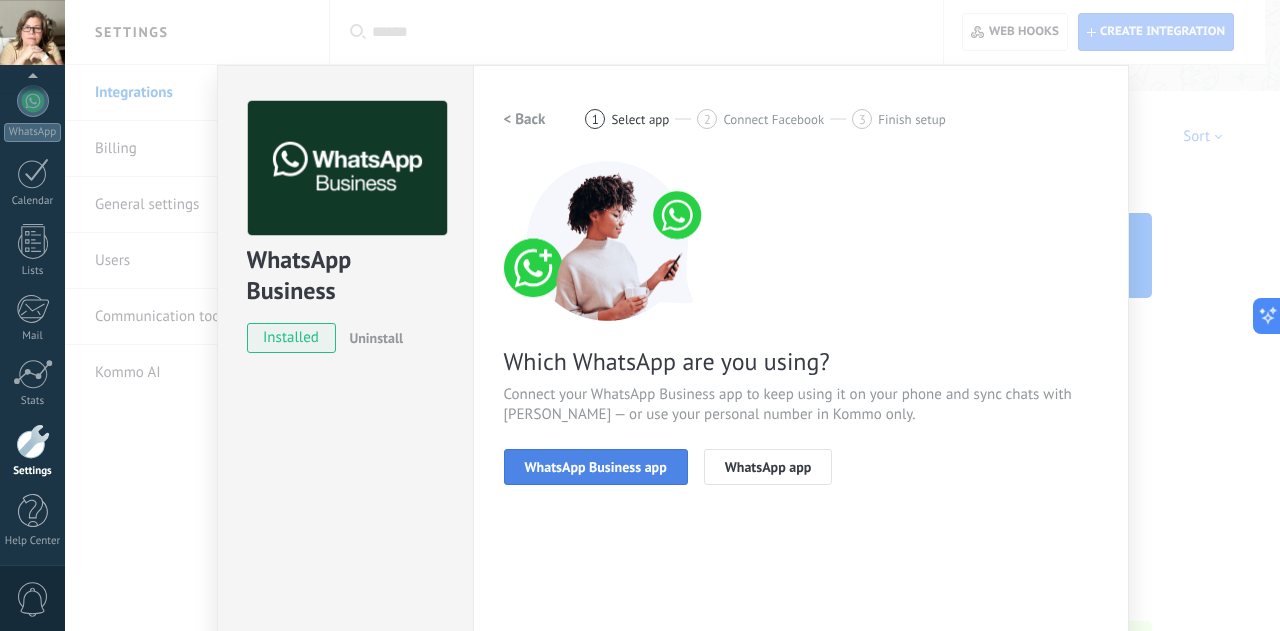 click on "WhatsApp Business app" at bounding box center [596, 467] 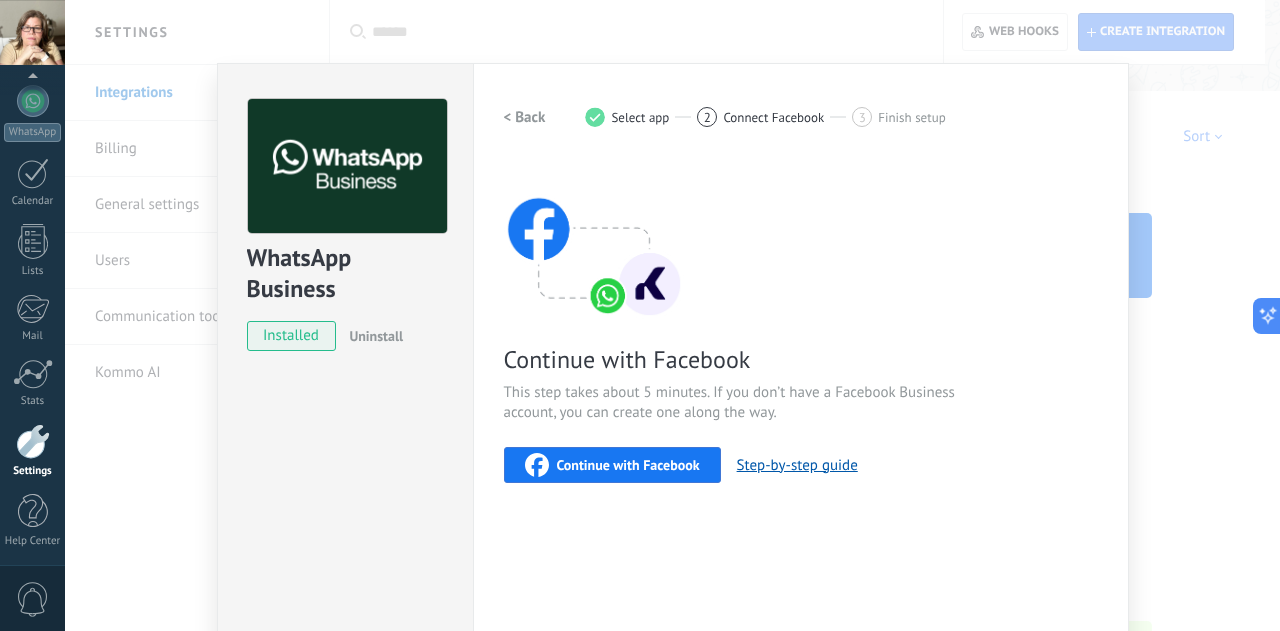 scroll, scrollTop: 0, scrollLeft: 0, axis: both 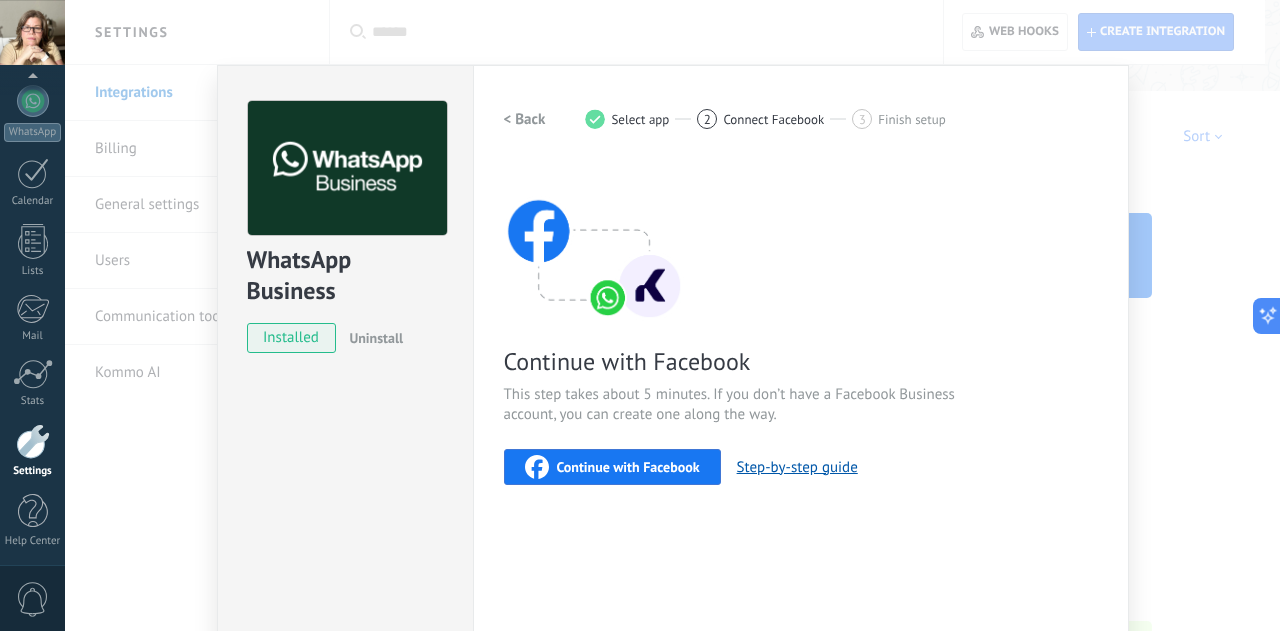 click on "Continue with Facebook" at bounding box center (612, 467) 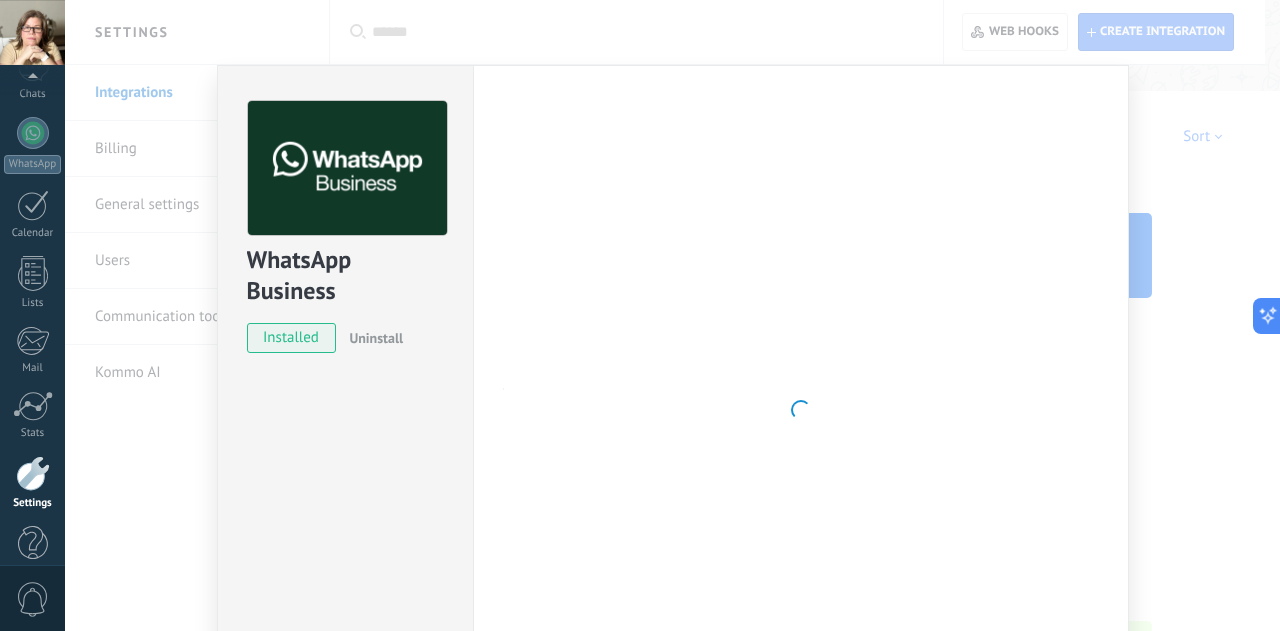 scroll, scrollTop: 199, scrollLeft: 0, axis: vertical 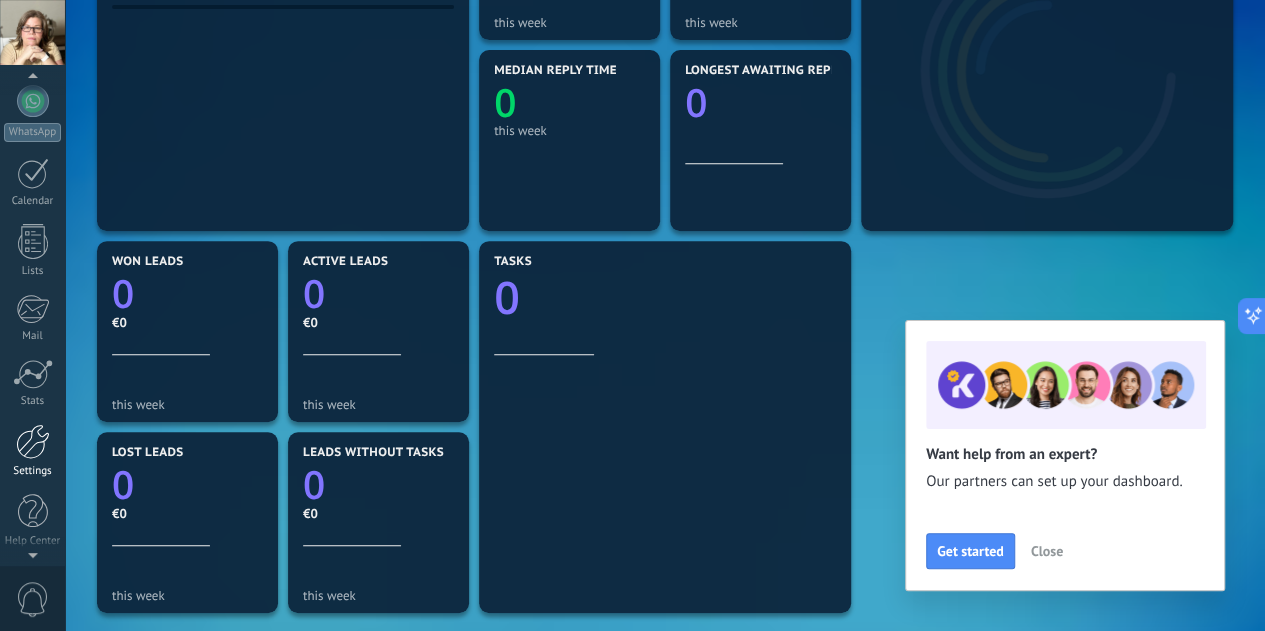 click at bounding box center [33, 441] 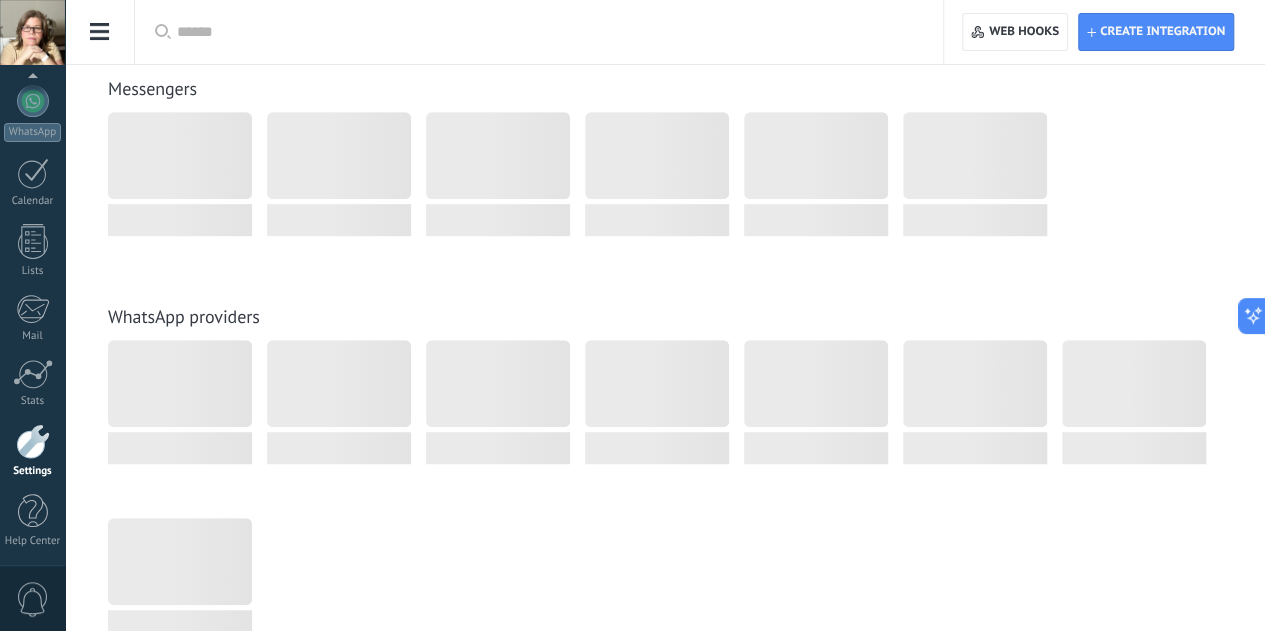 scroll, scrollTop: 0, scrollLeft: 0, axis: both 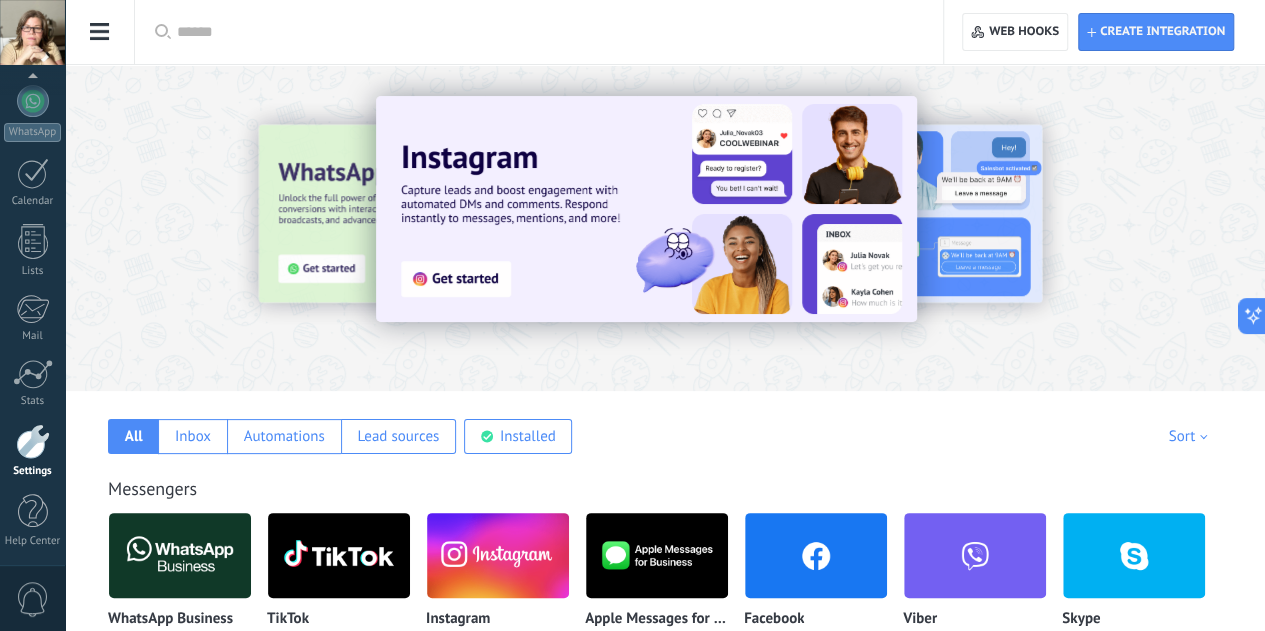 click on "Integrations" at bounding box center (-116, 93) 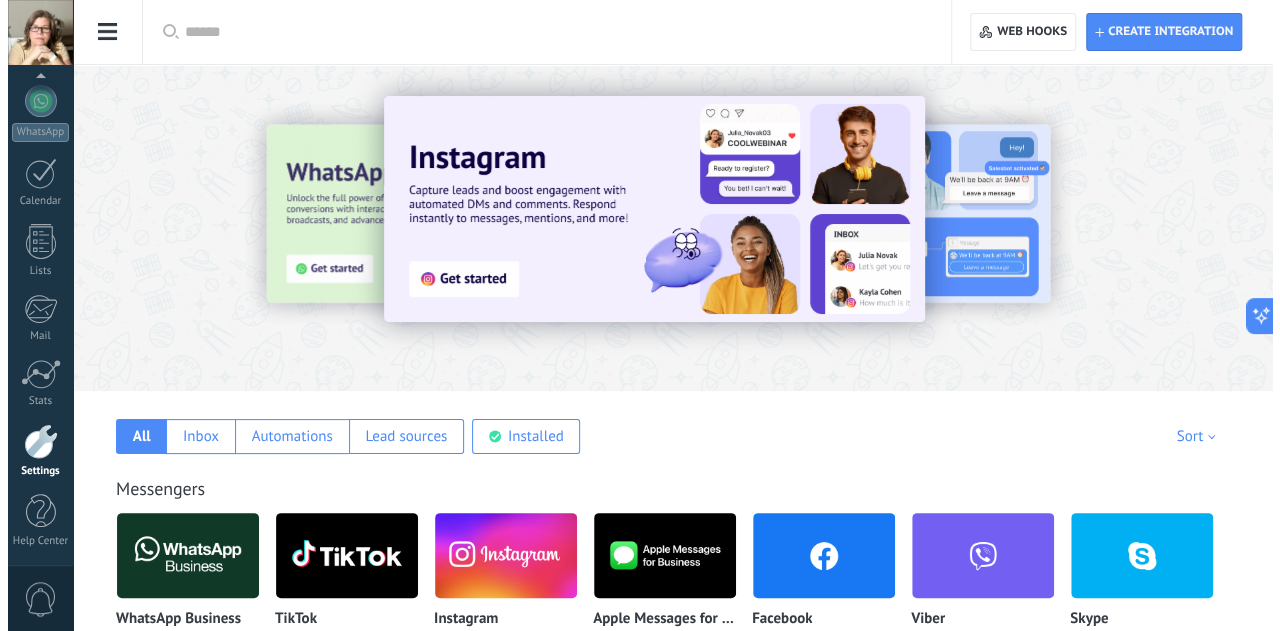 scroll, scrollTop: 200, scrollLeft: 0, axis: vertical 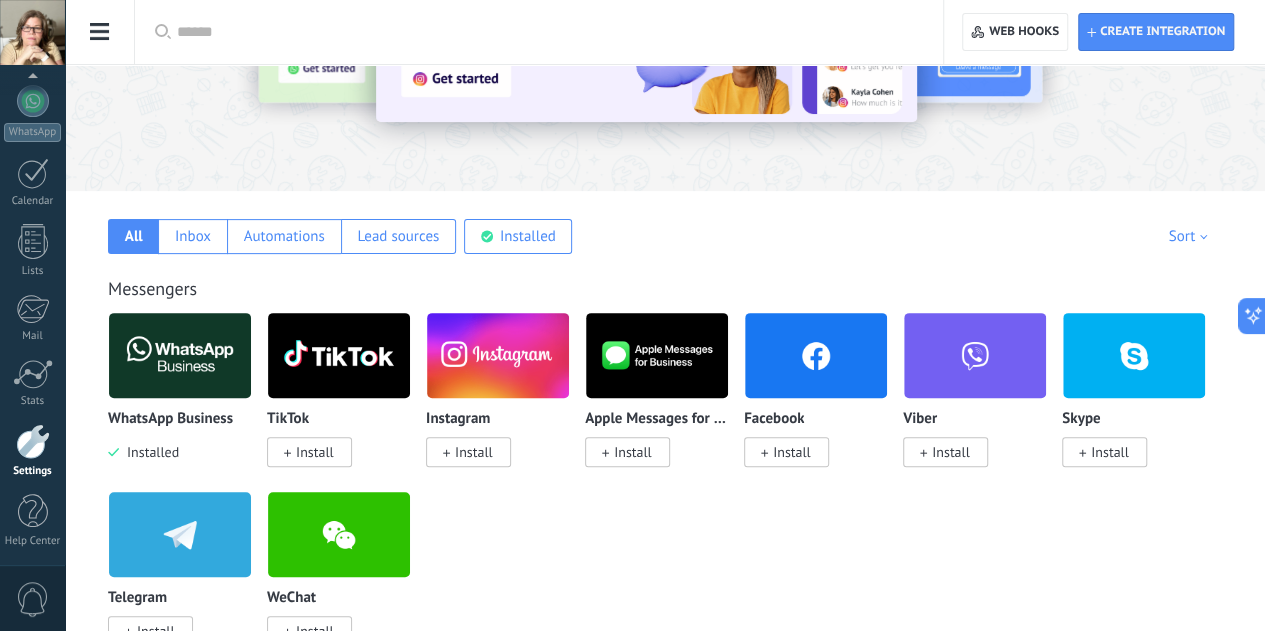 click at bounding box center [816, 355] 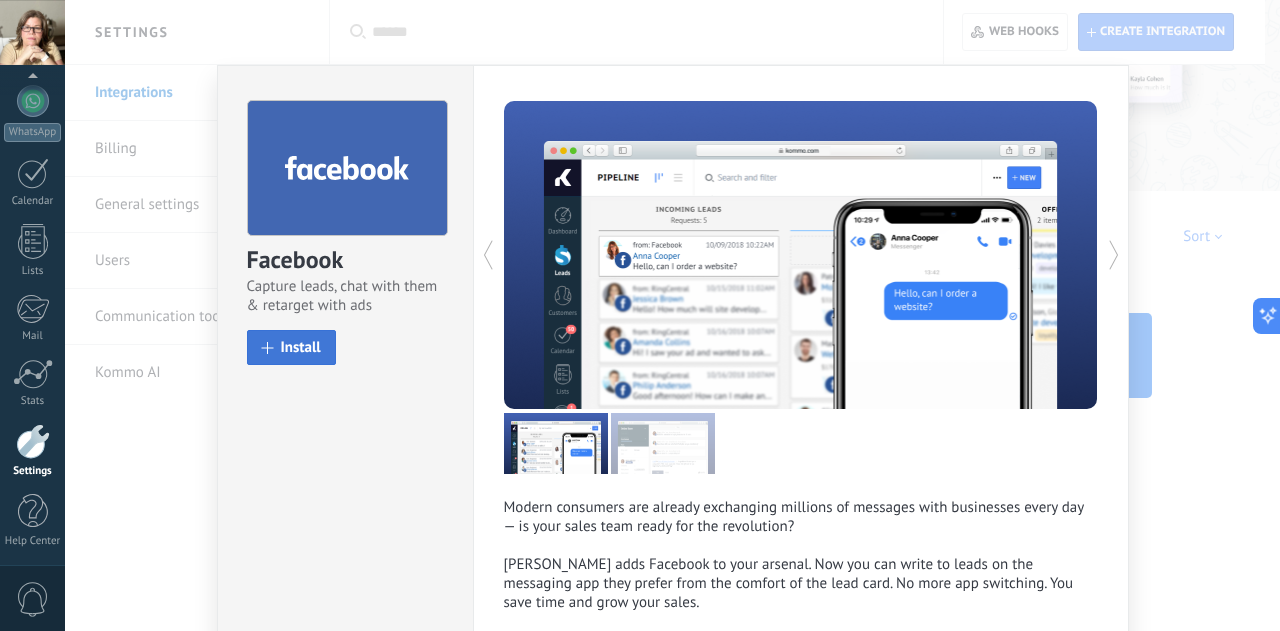 click on "Install" at bounding box center (301, 347) 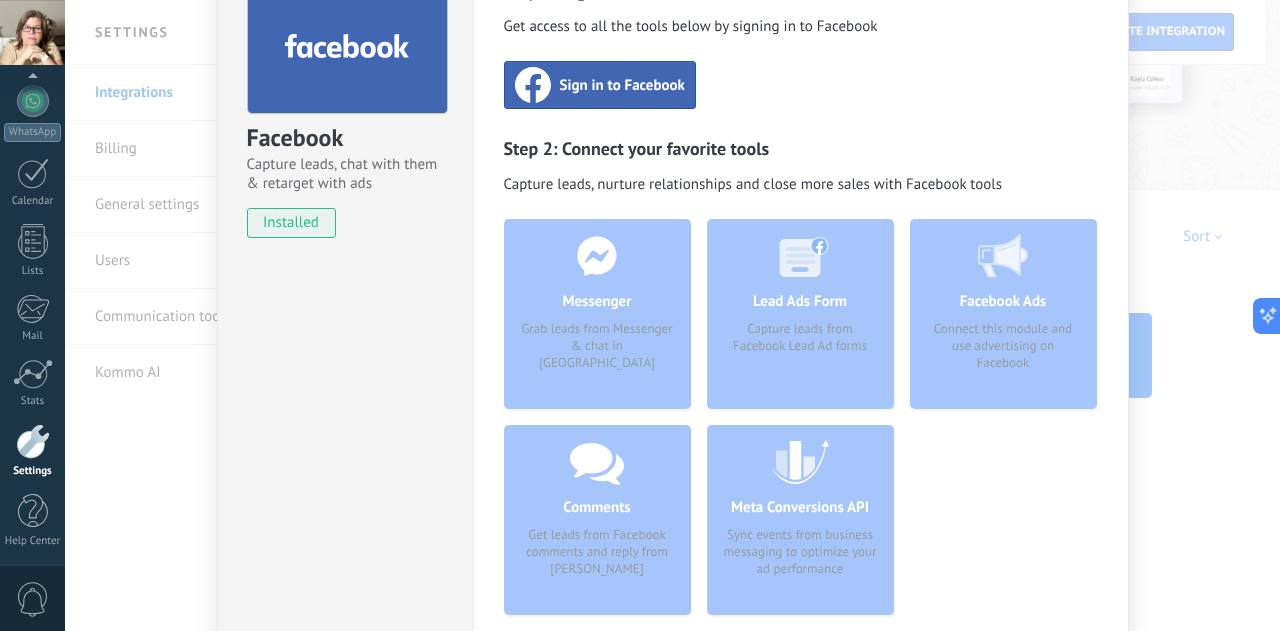 scroll, scrollTop: 153, scrollLeft: 0, axis: vertical 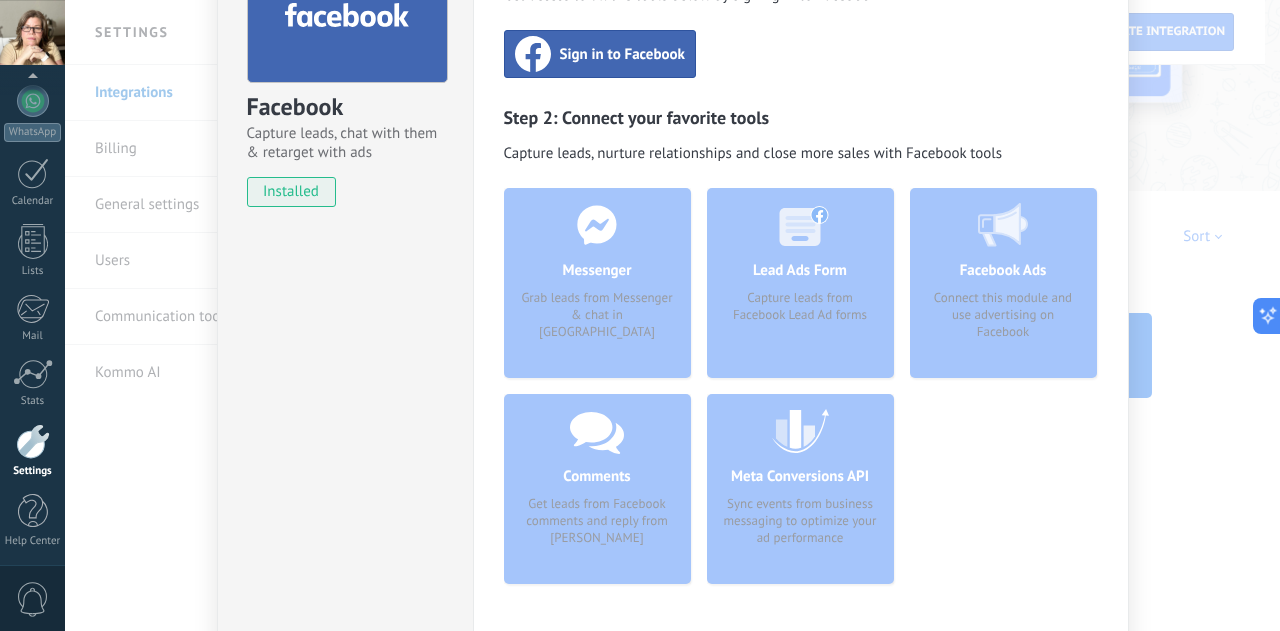 click on "Comments Get leads from Facebook comments and reply from Kommo" at bounding box center (597, 489) 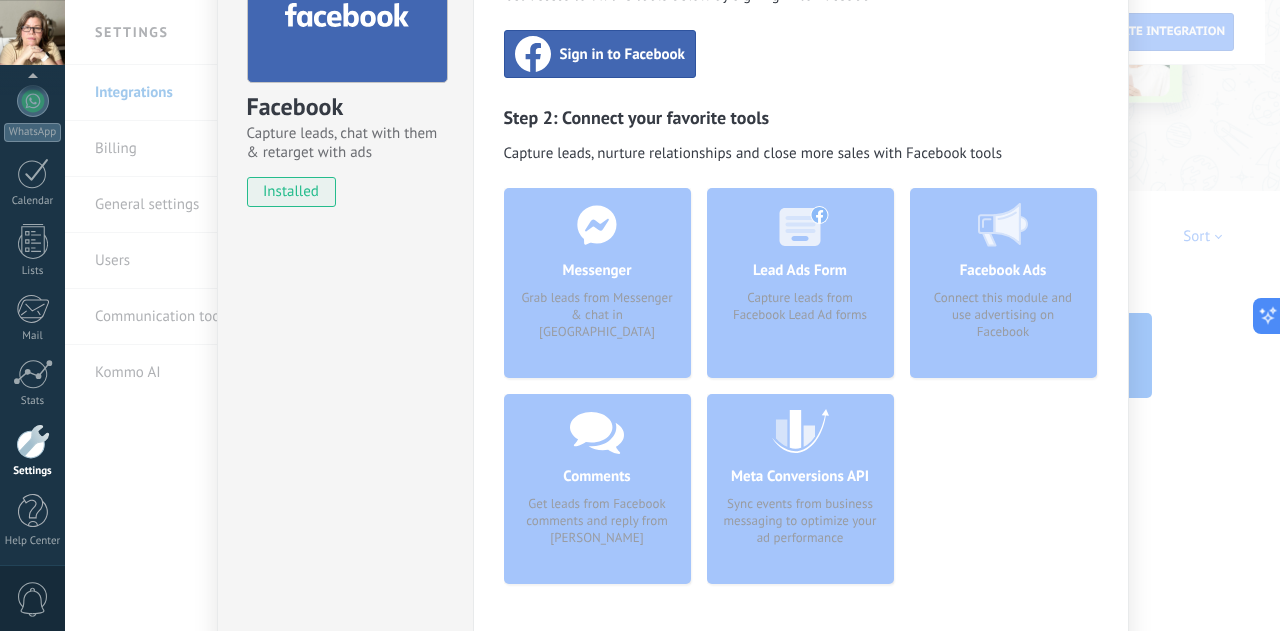 click on "Sign in to Facebook" at bounding box center [600, 54] 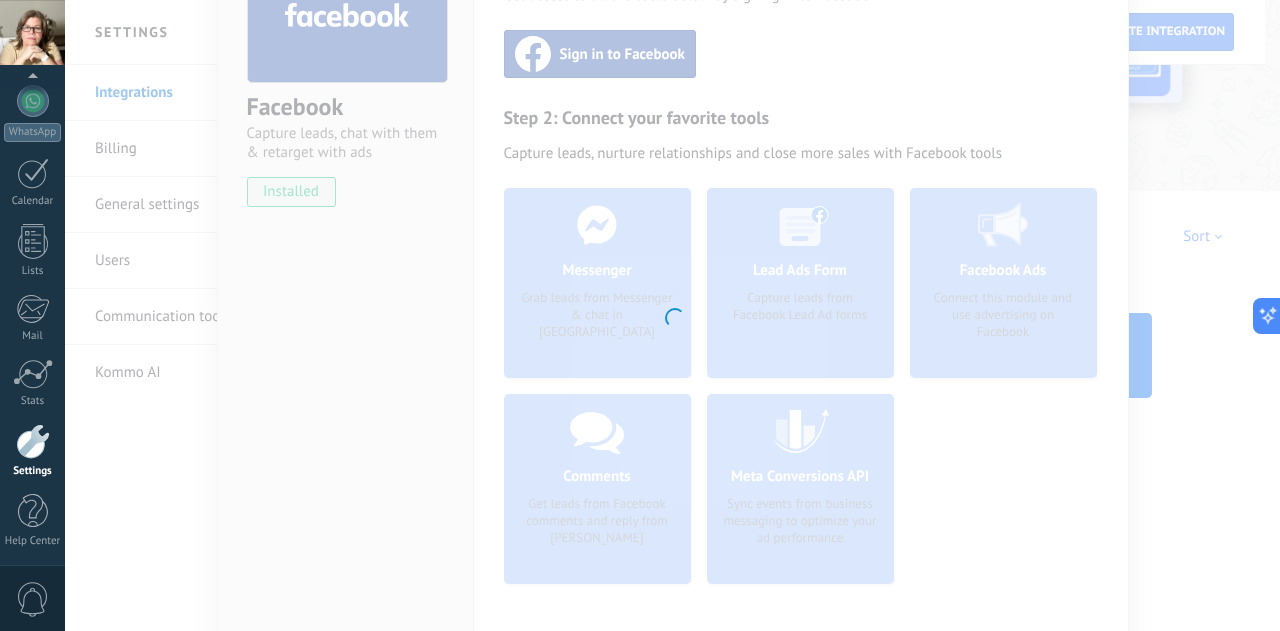 click at bounding box center [672, 315] 